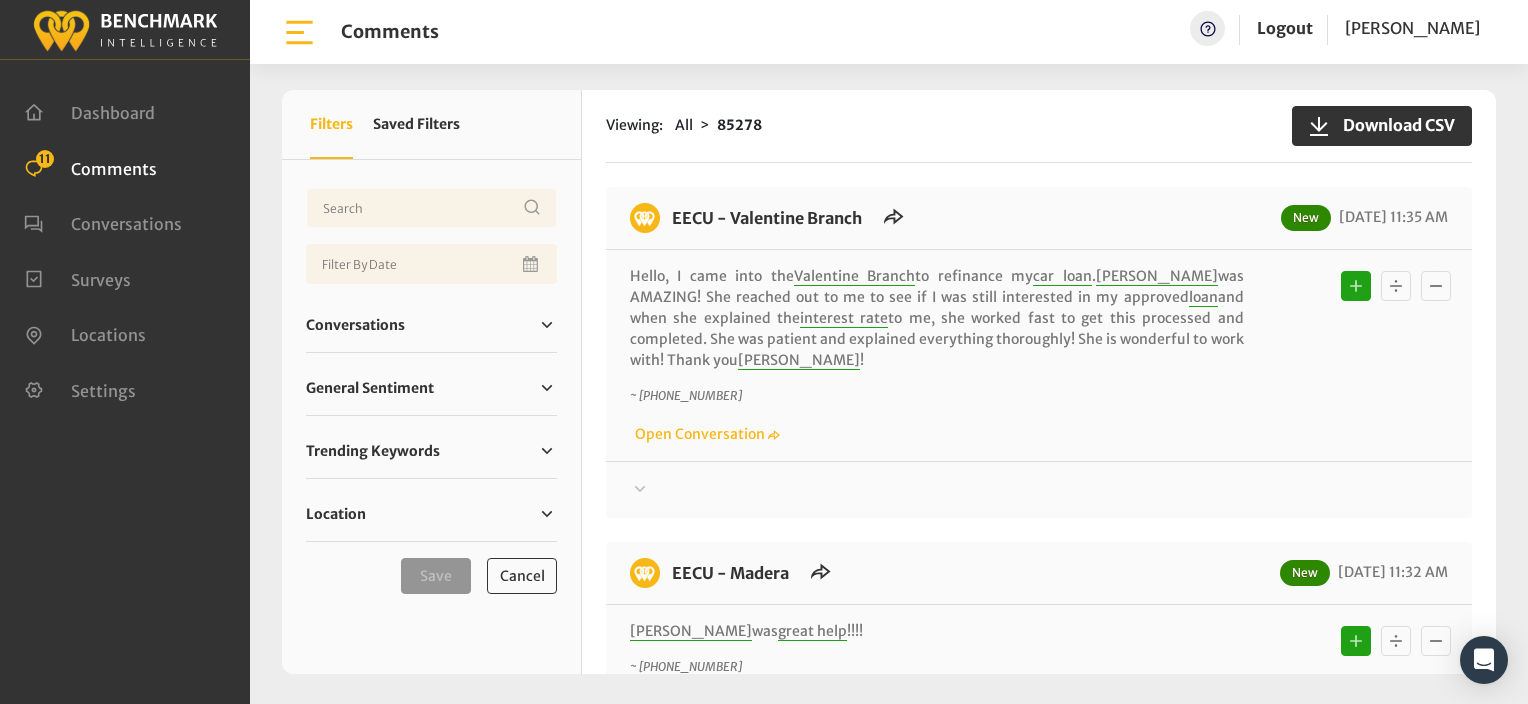 click on "Viewing:
All
85278
Download CSV" 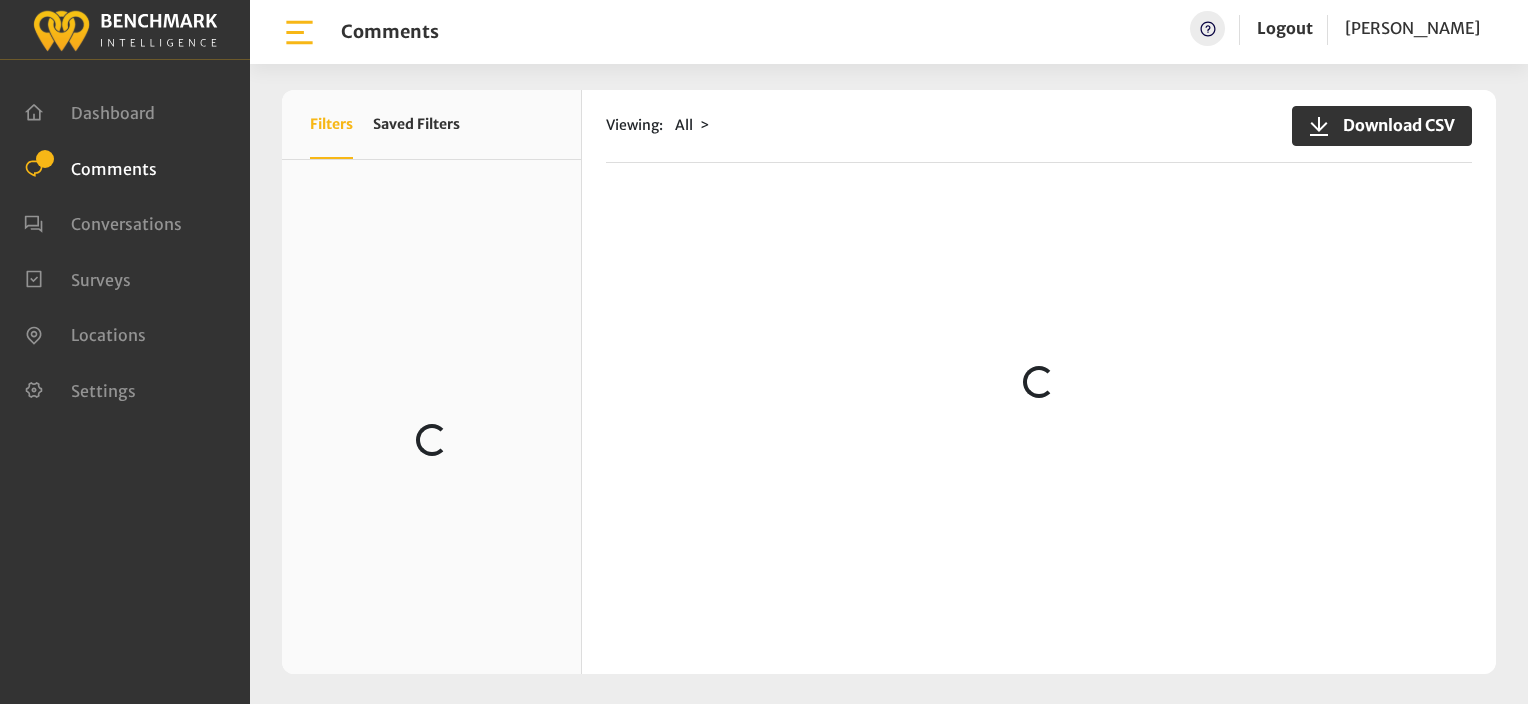 scroll, scrollTop: 0, scrollLeft: 0, axis: both 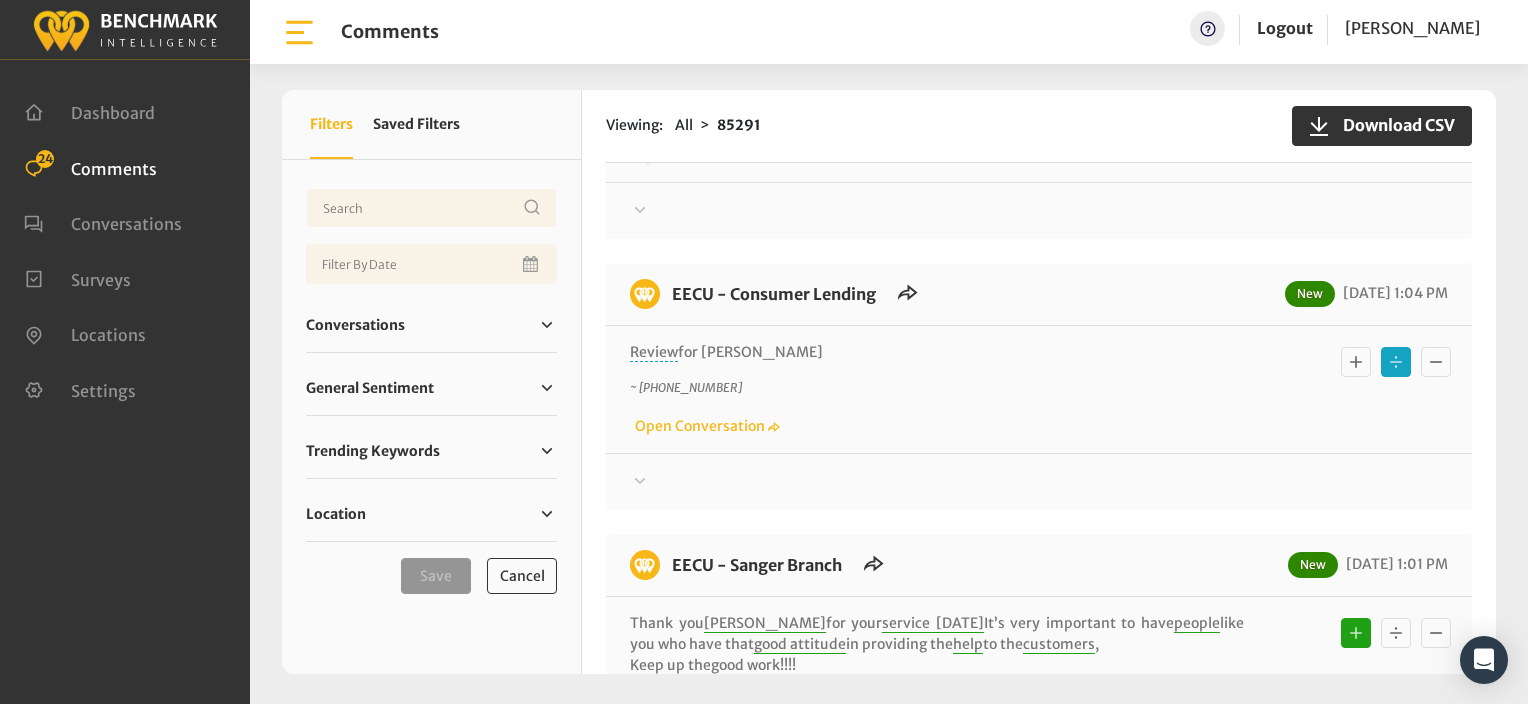 click 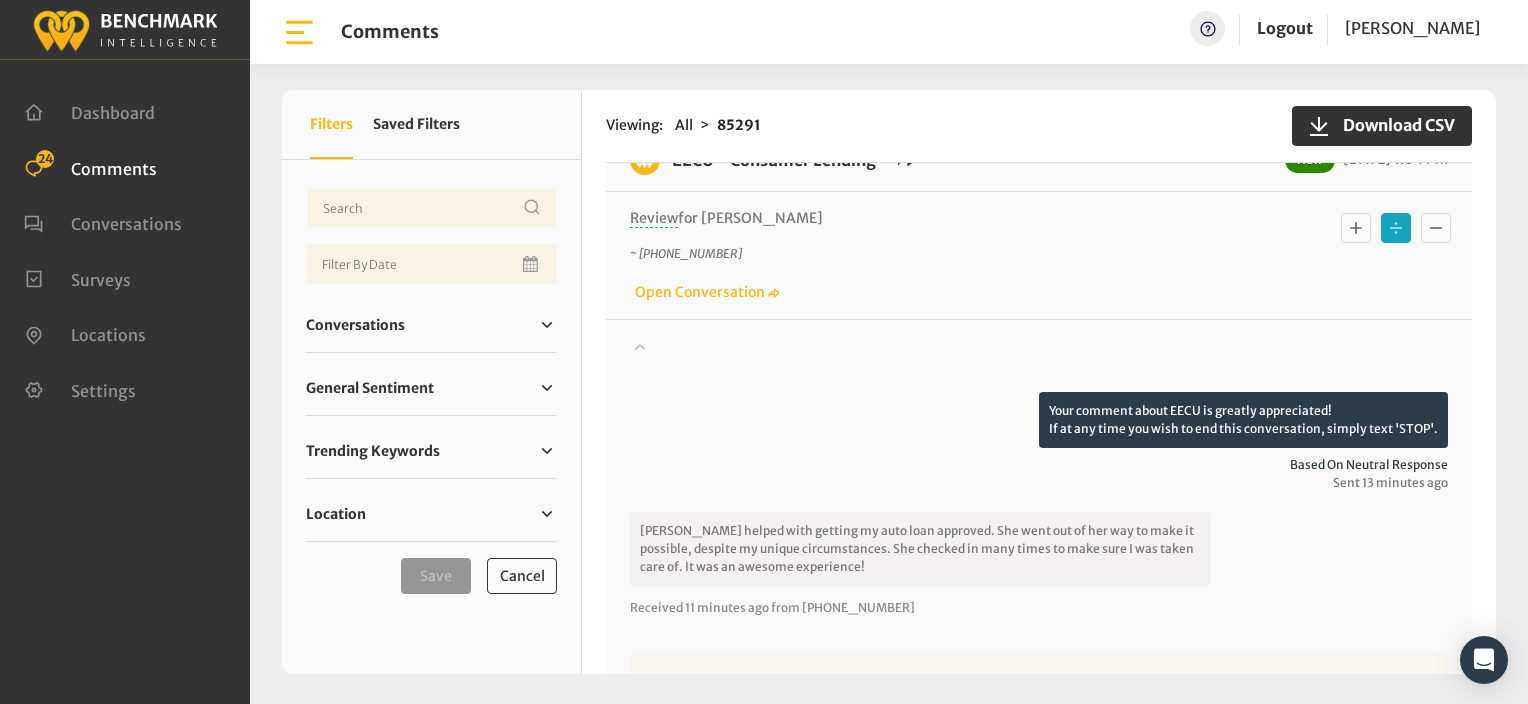 scroll, scrollTop: 400, scrollLeft: 0, axis: vertical 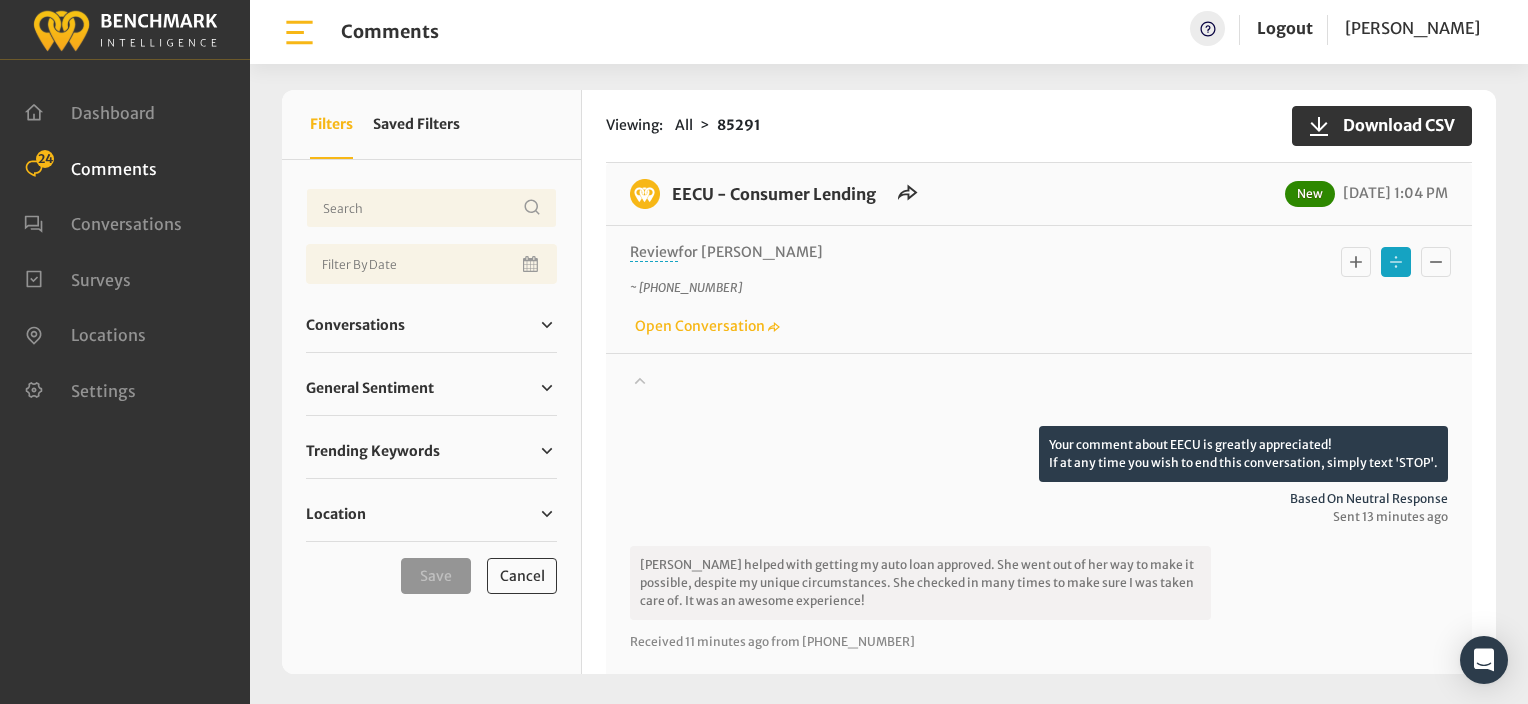click 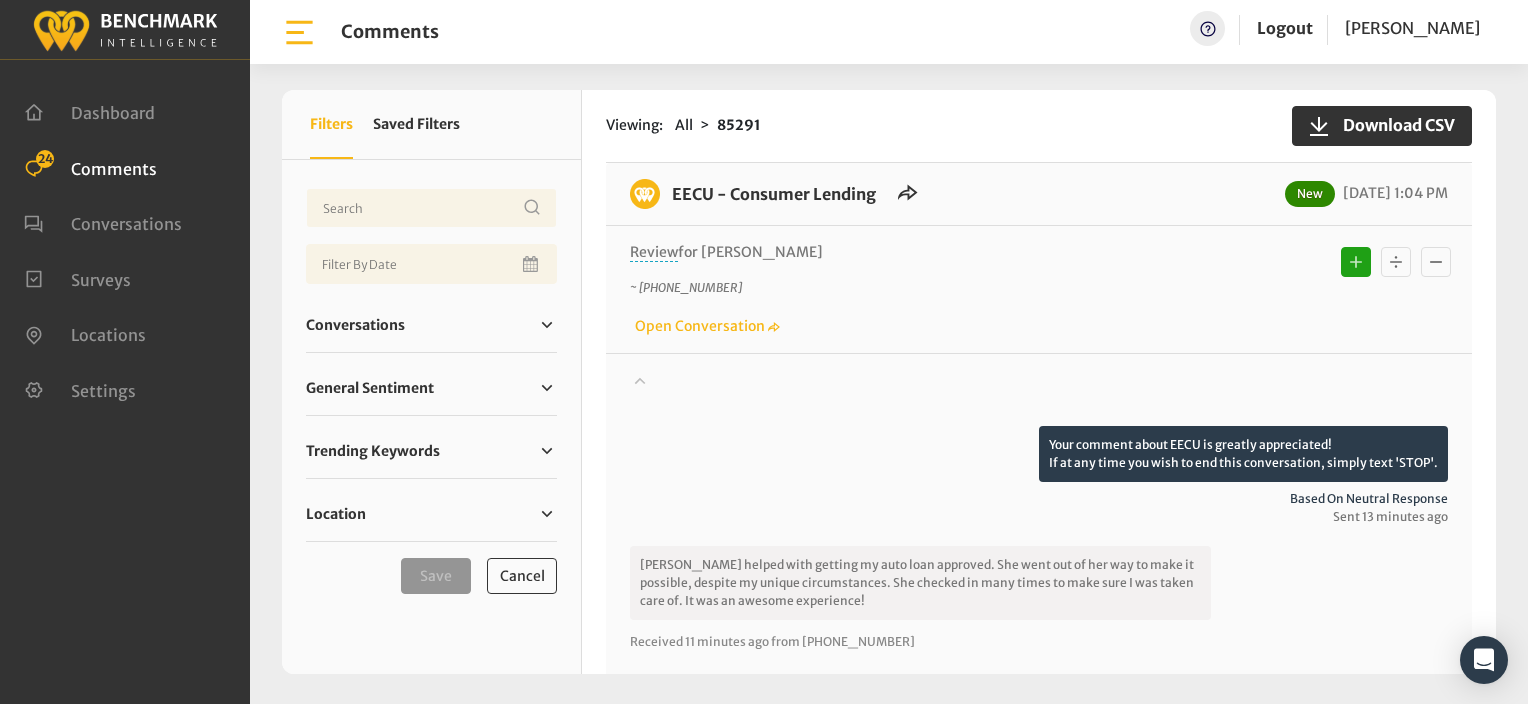 type 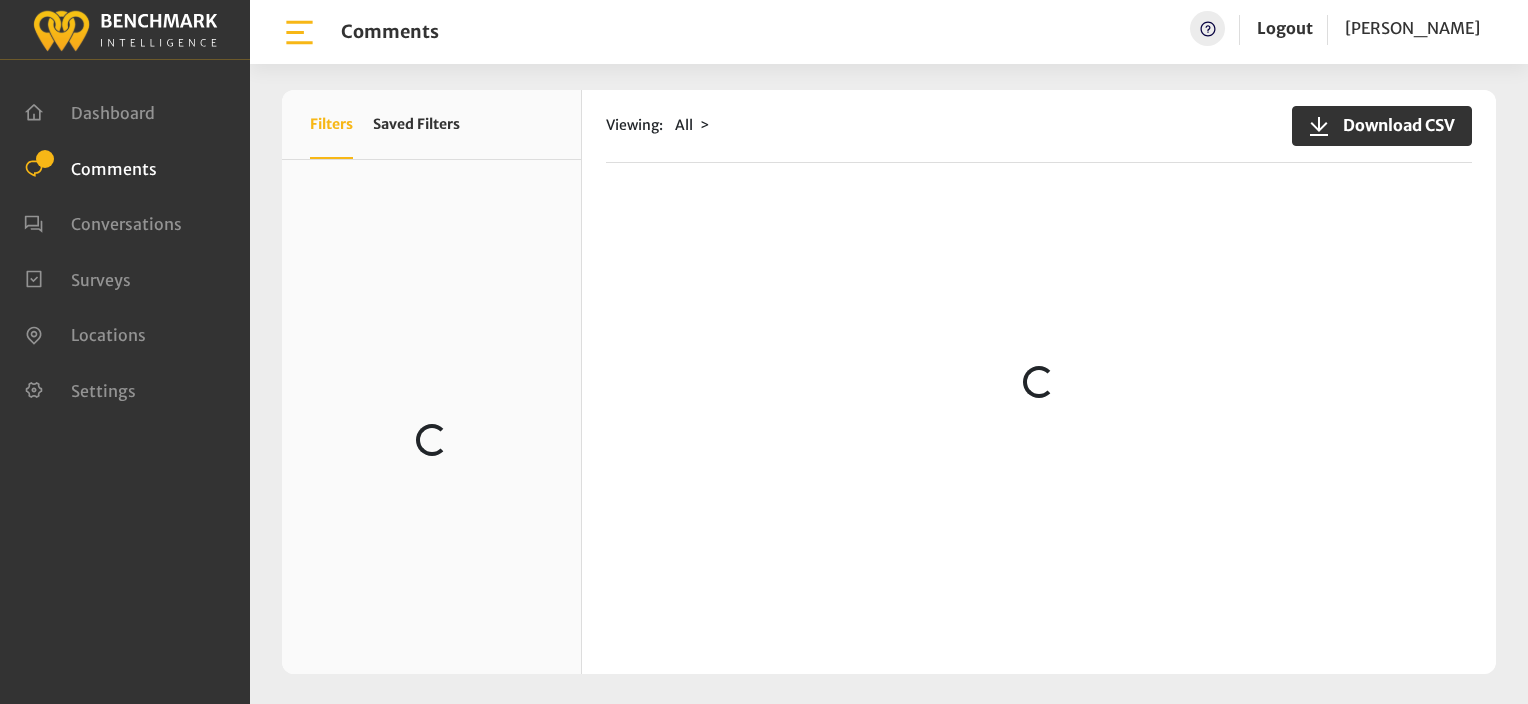 scroll, scrollTop: 0, scrollLeft: 0, axis: both 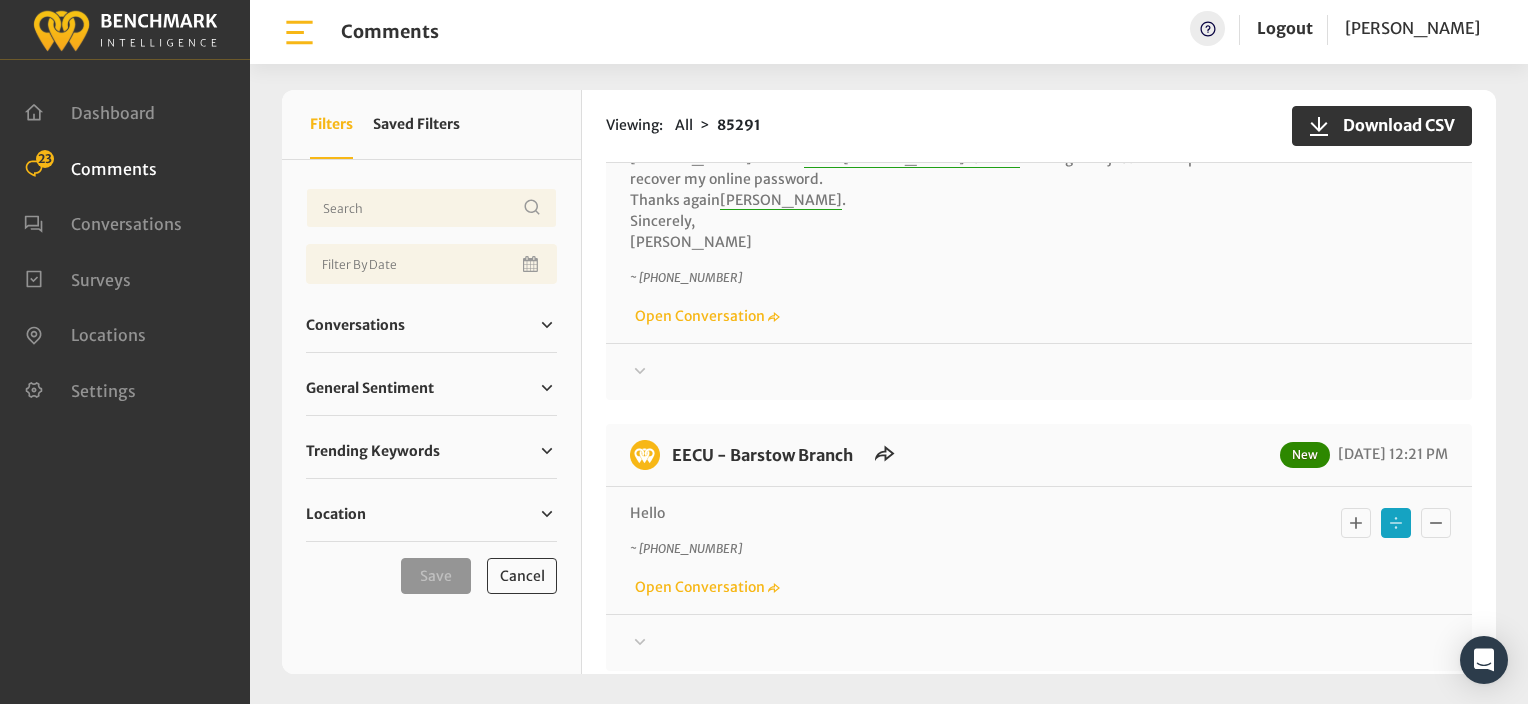 click 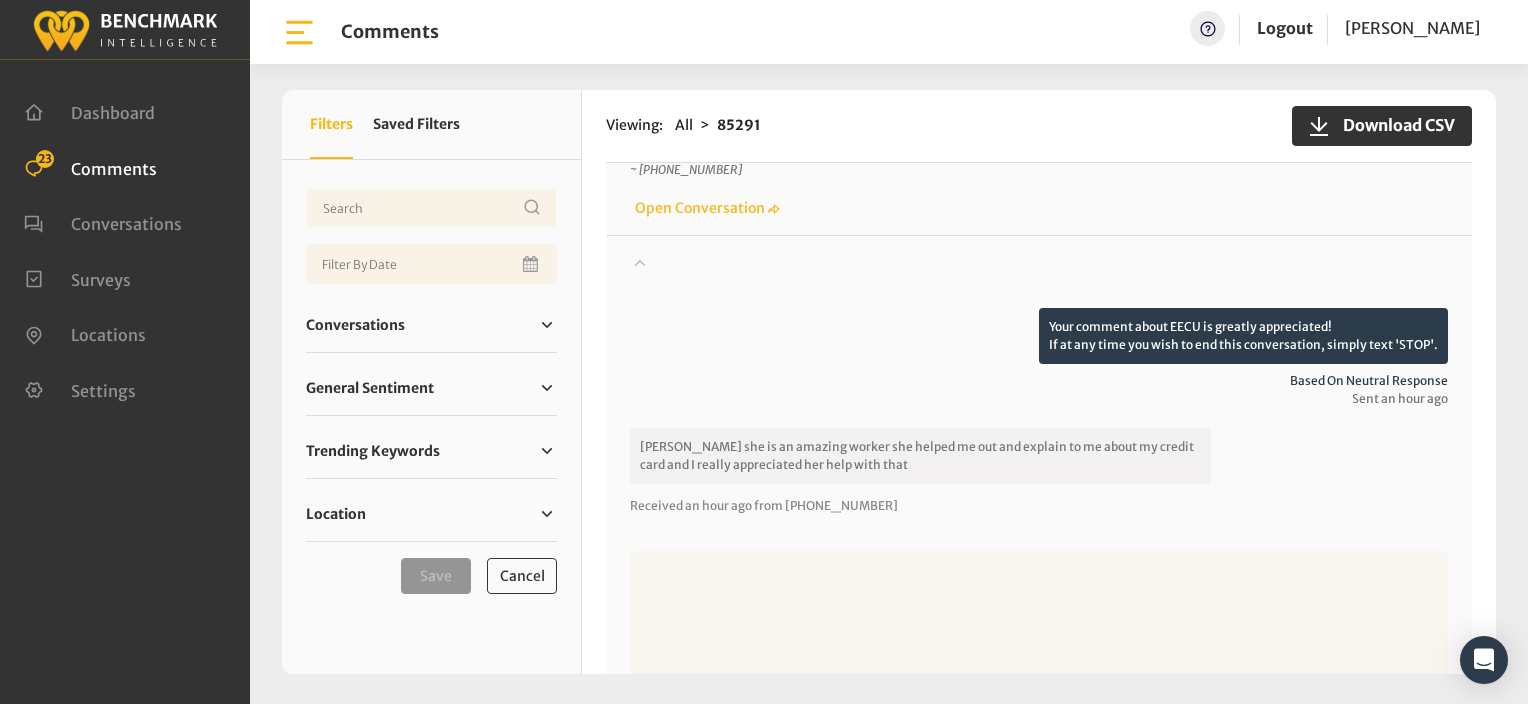 scroll, scrollTop: 2714, scrollLeft: 0, axis: vertical 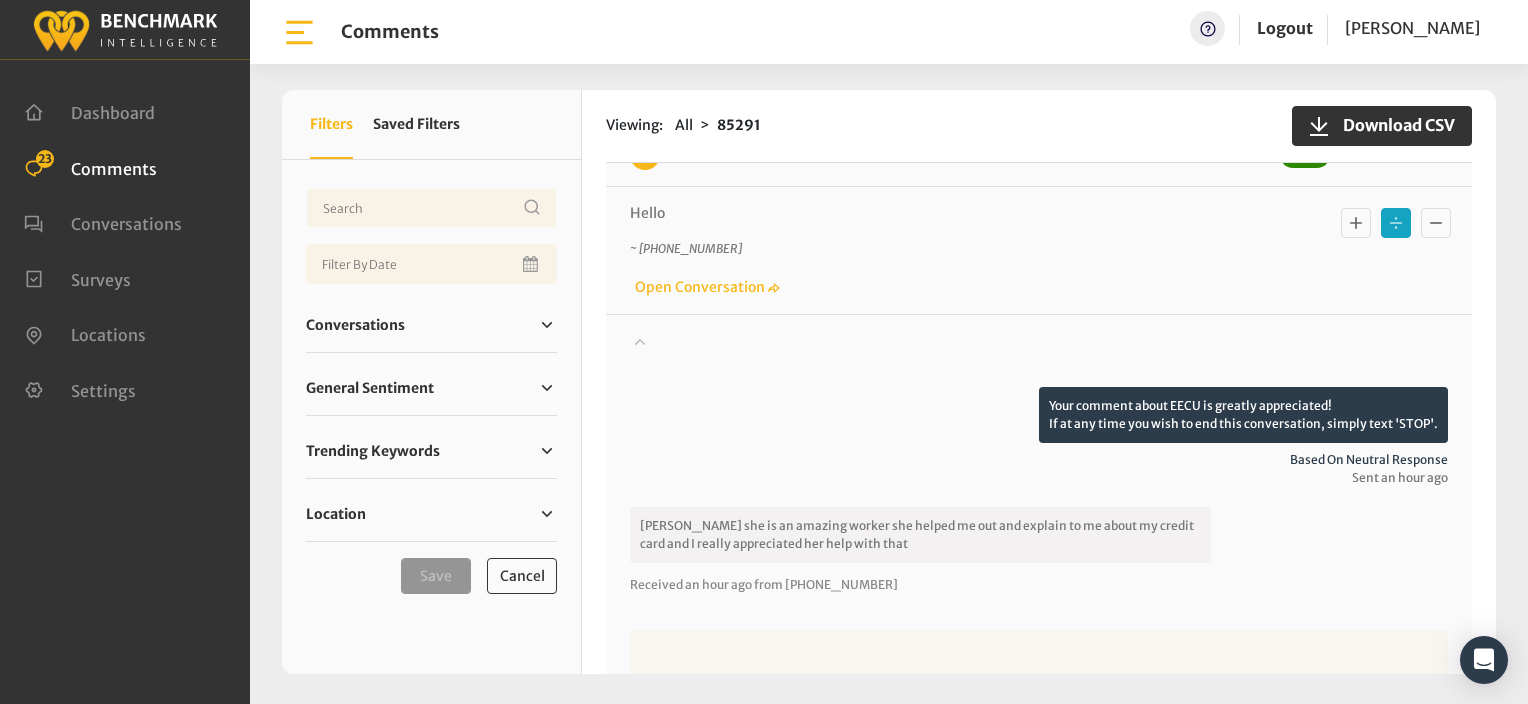 click 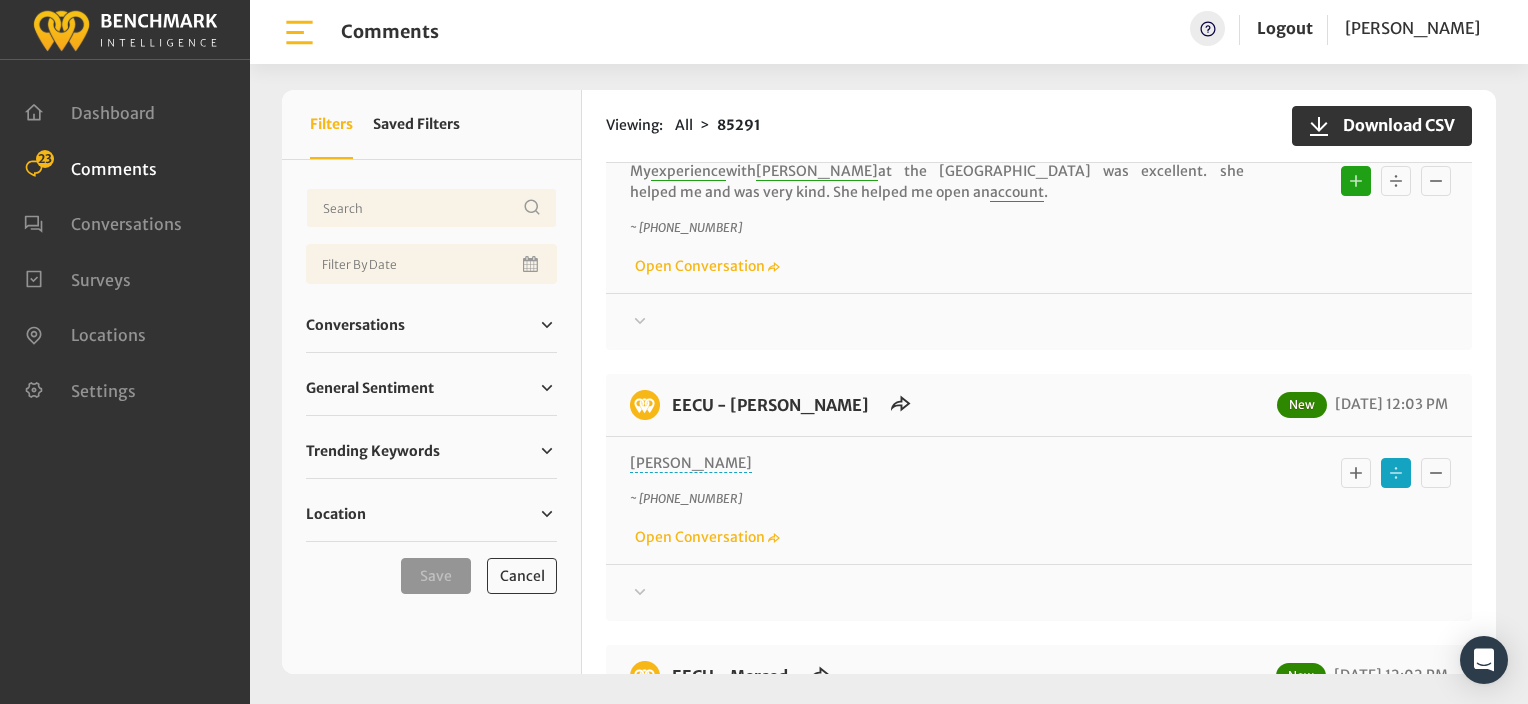 scroll, scrollTop: 3614, scrollLeft: 0, axis: vertical 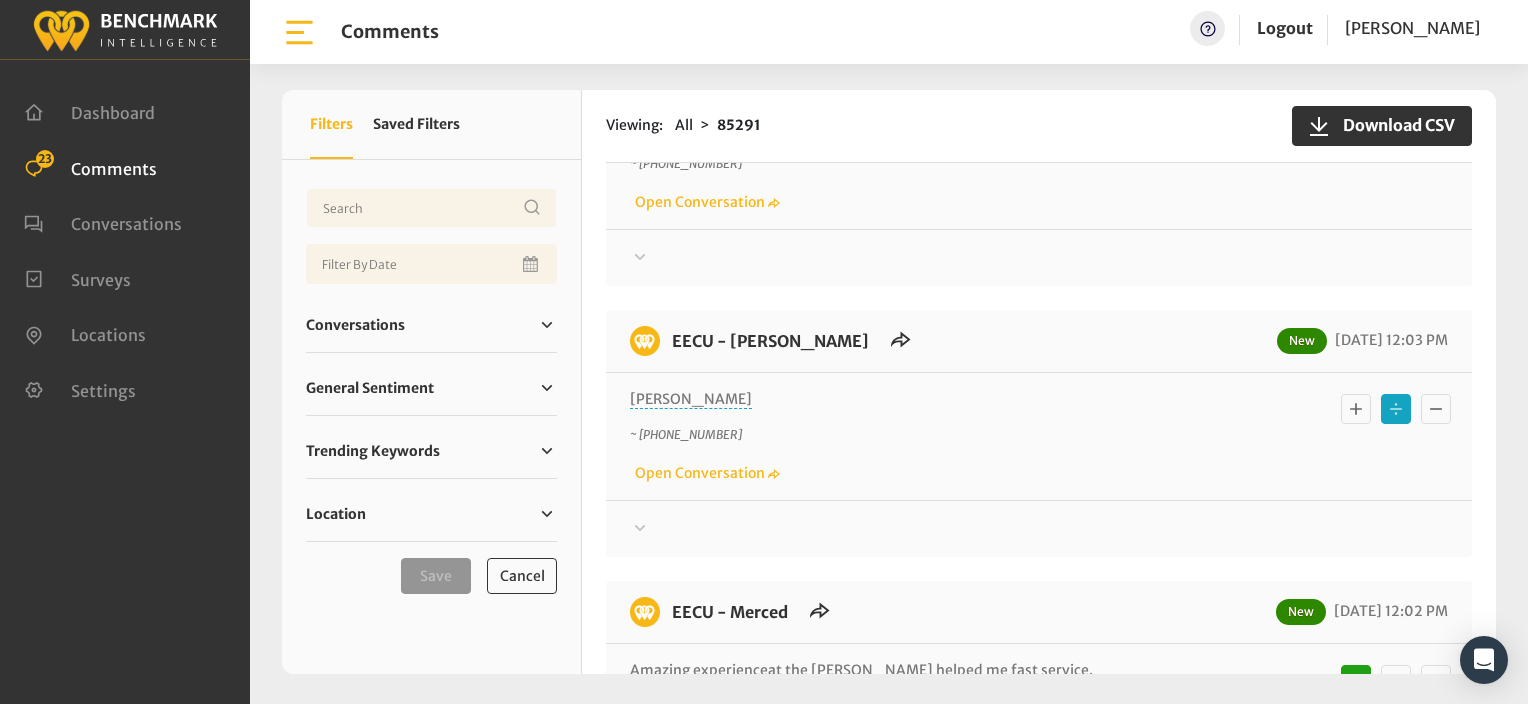click 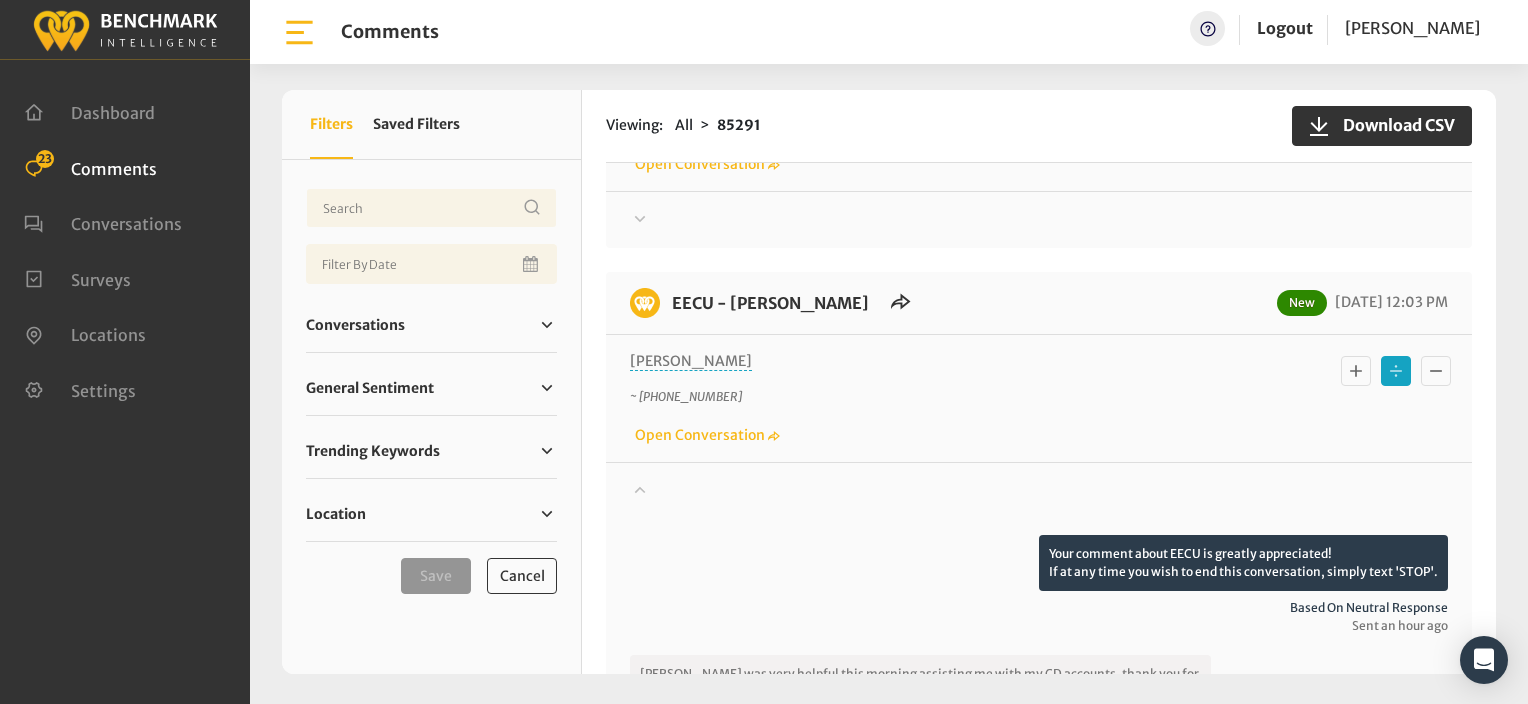 scroll, scrollTop: 3714, scrollLeft: 0, axis: vertical 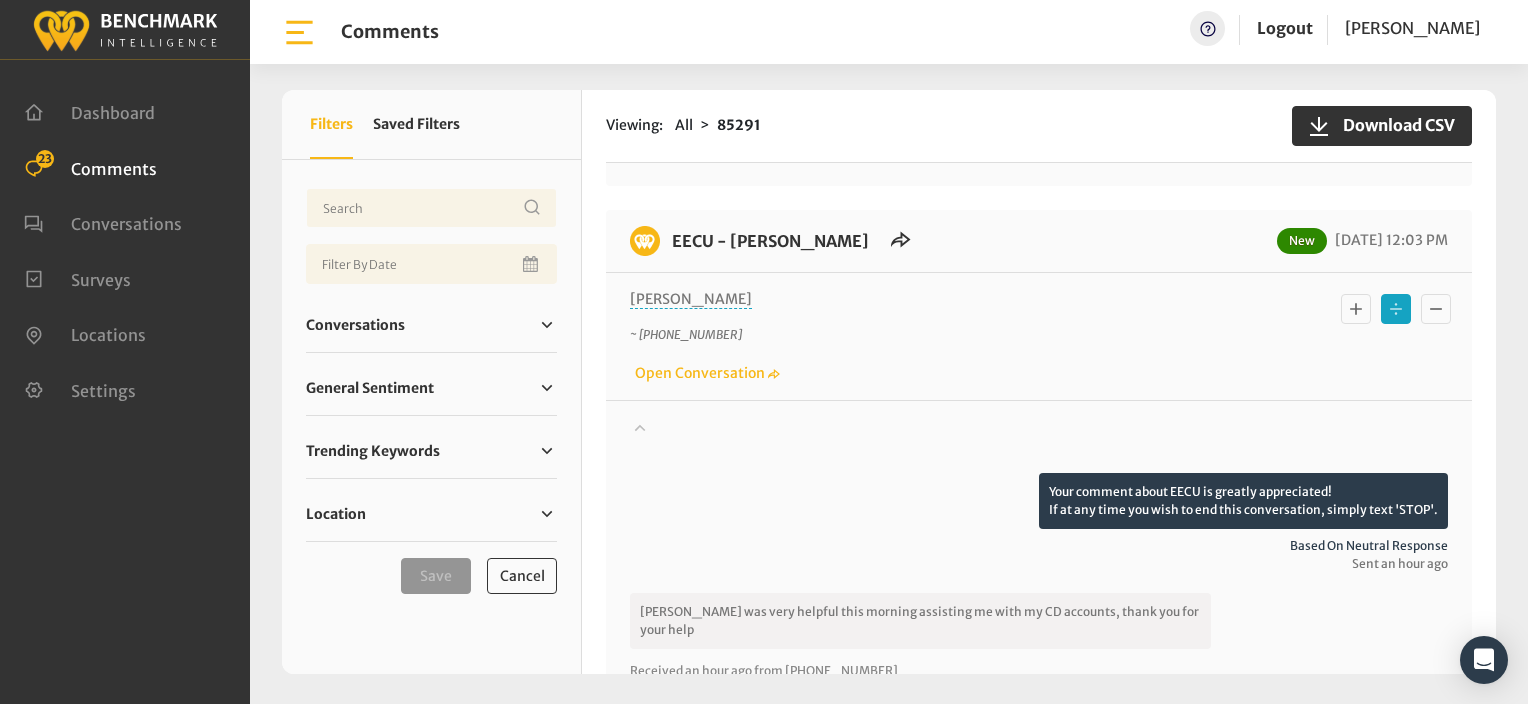 click 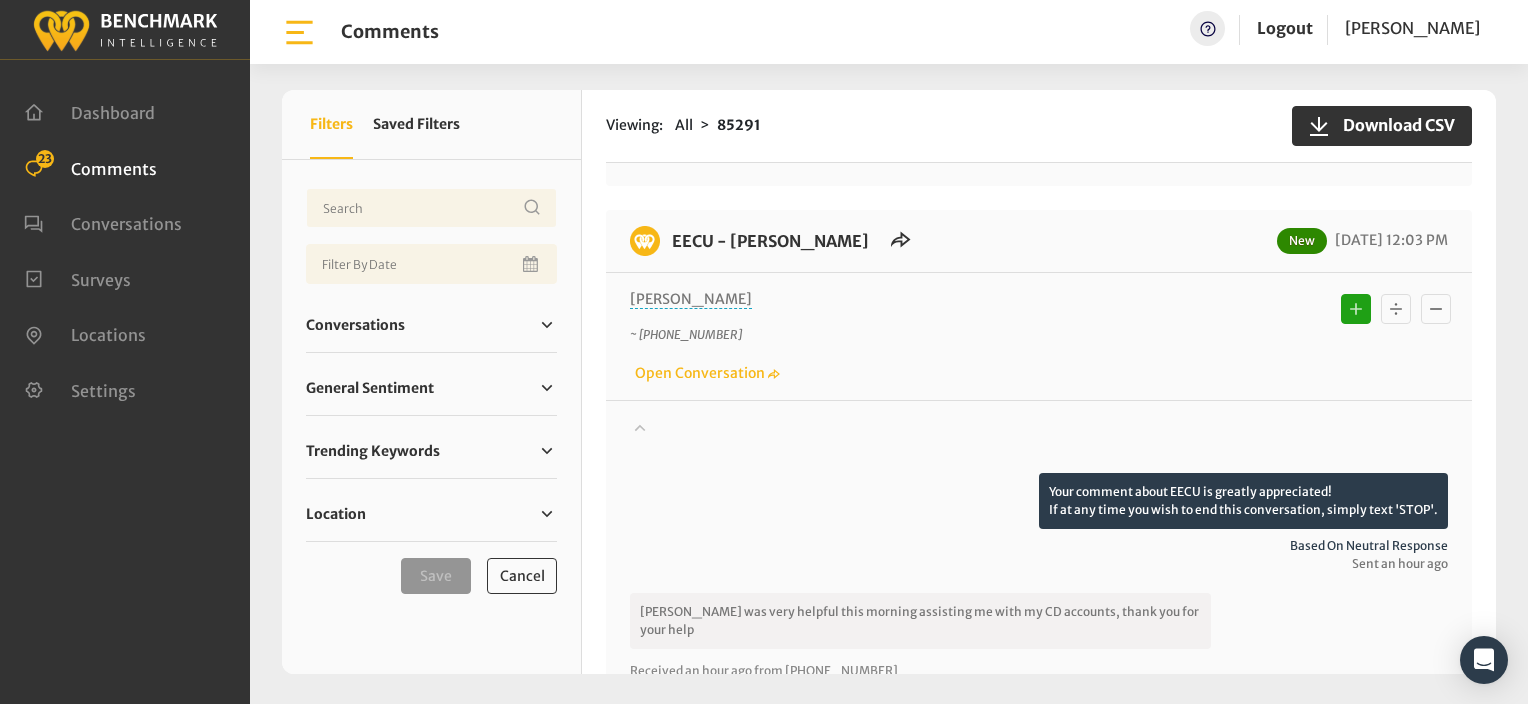 type 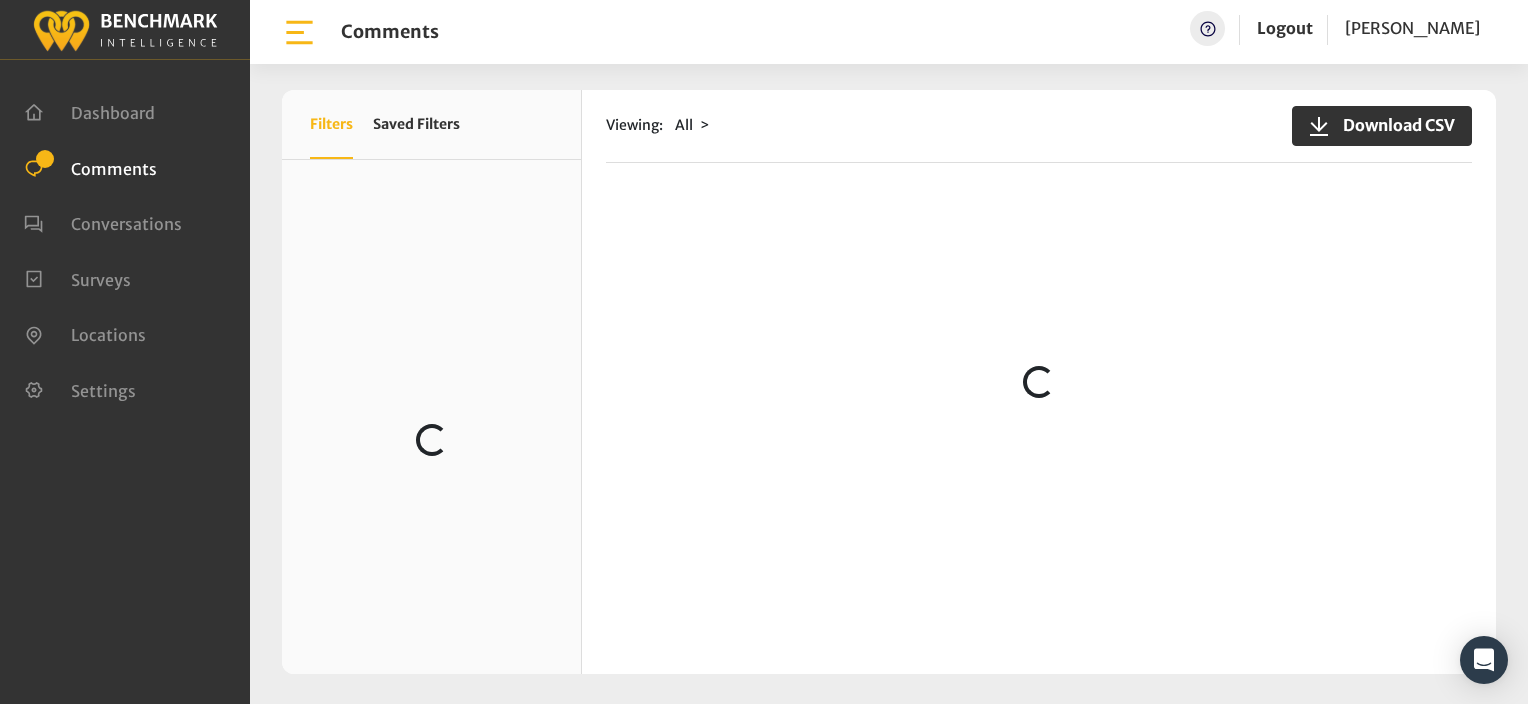 scroll, scrollTop: 0, scrollLeft: 0, axis: both 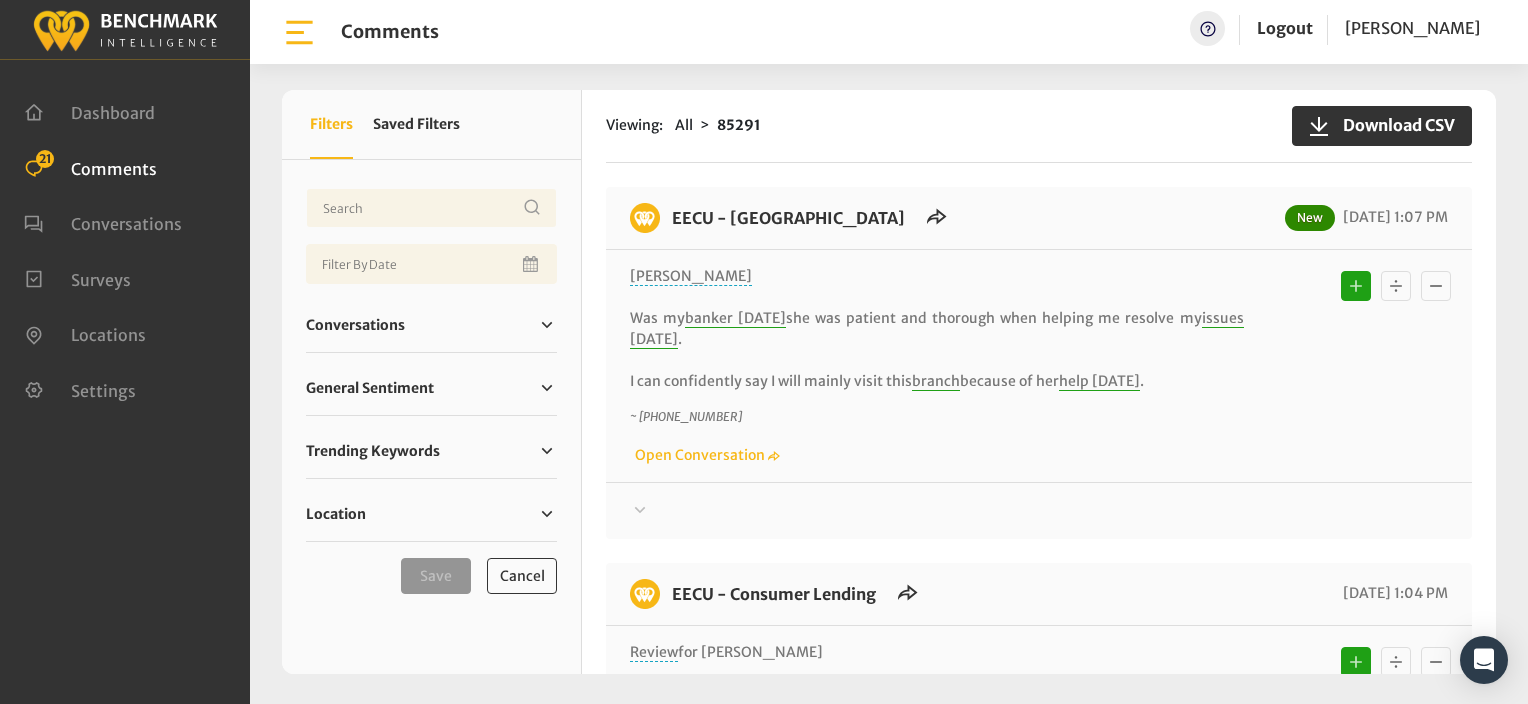 click on "Viewing:
All
85291
Download CSV" 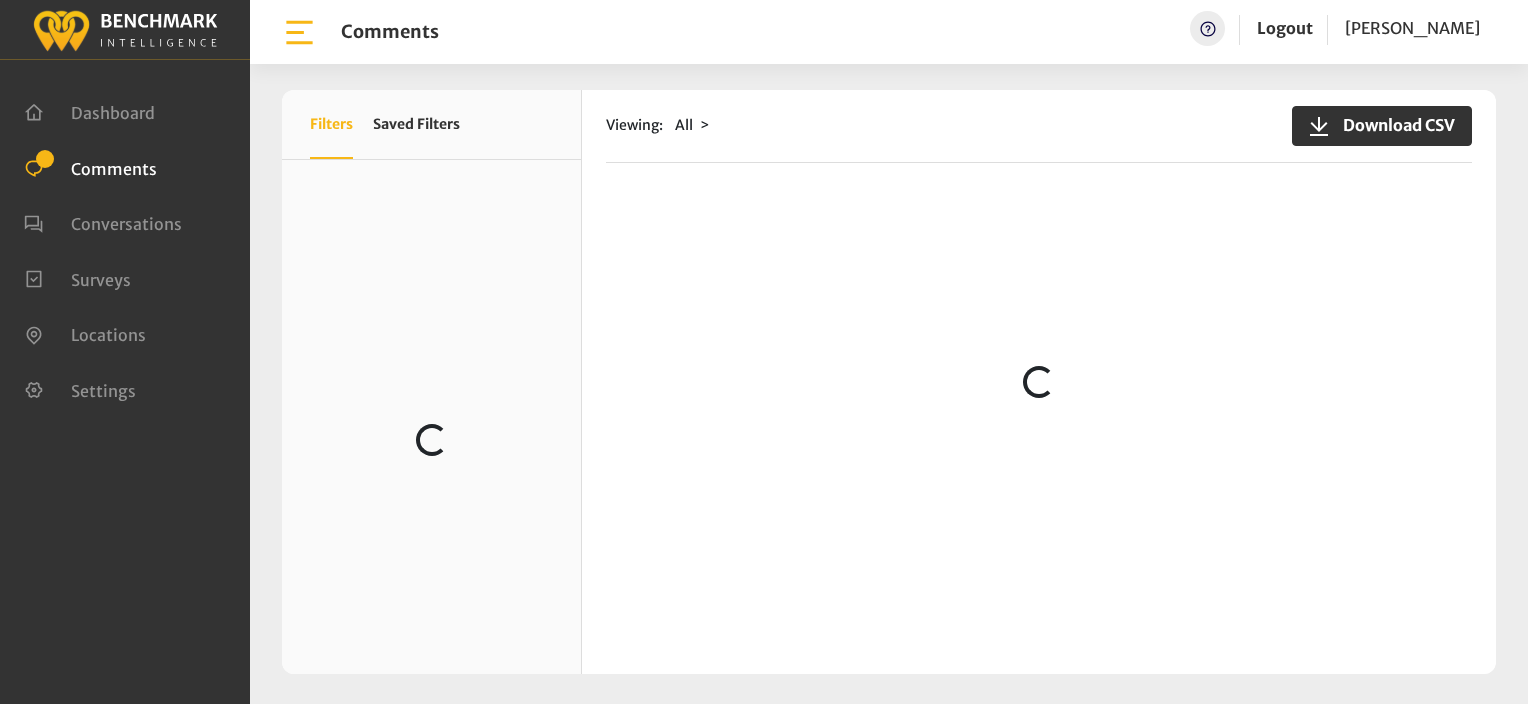 scroll, scrollTop: 0, scrollLeft: 0, axis: both 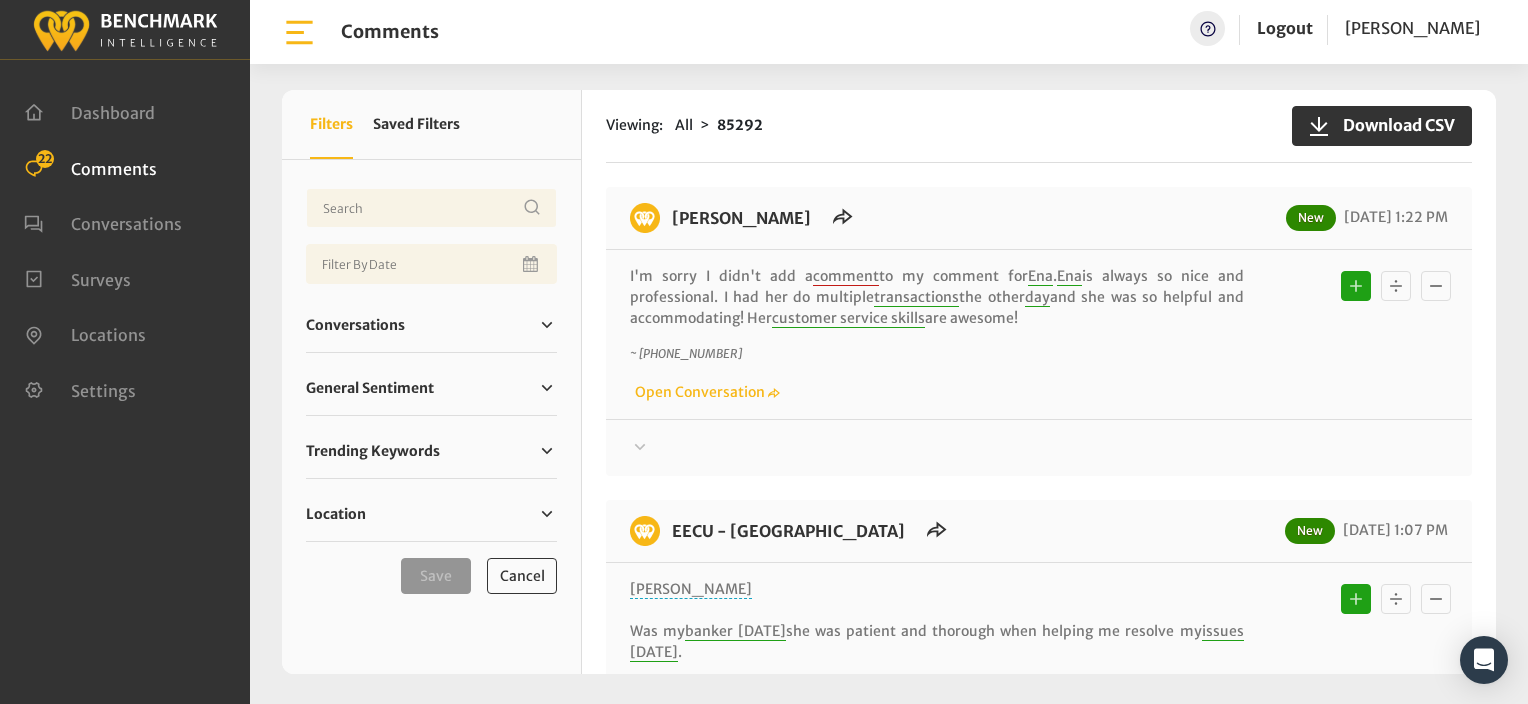 click 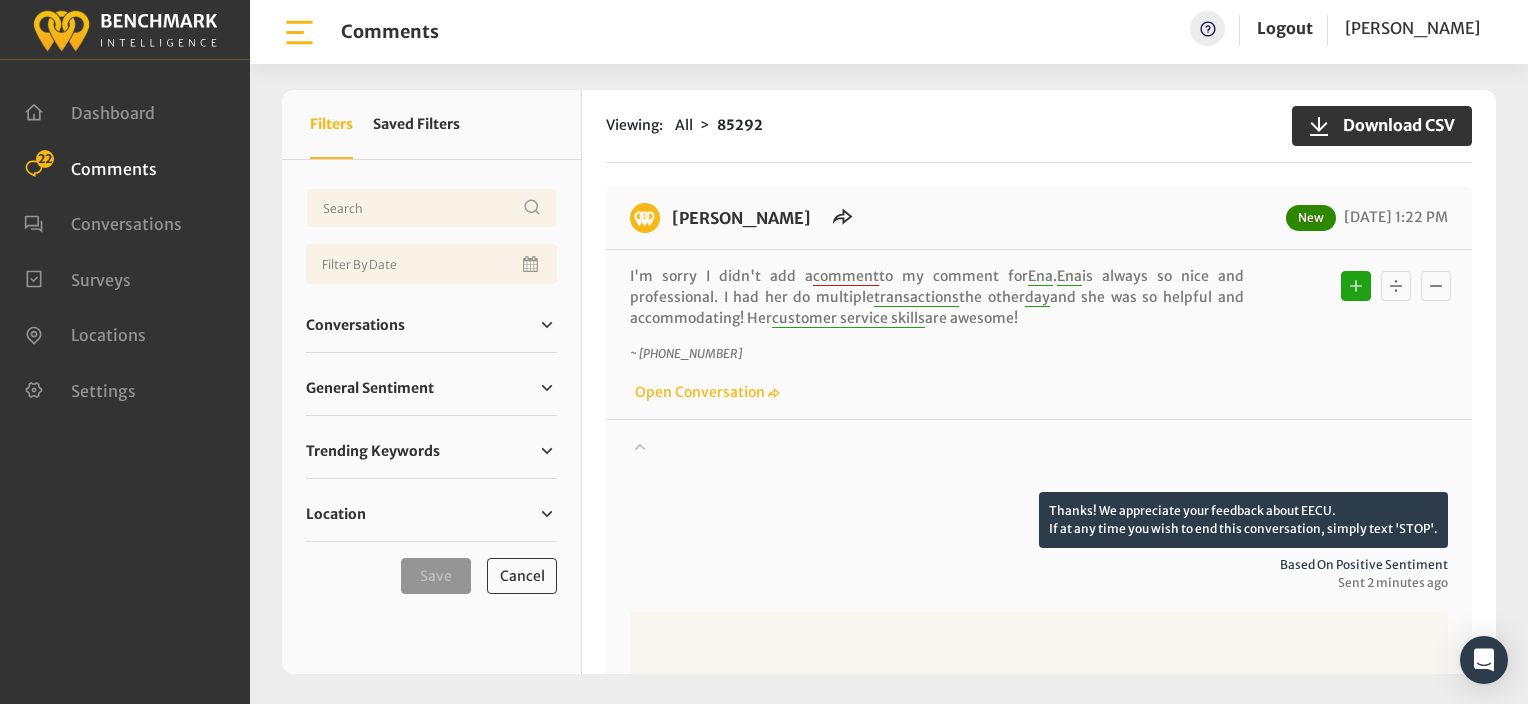 click 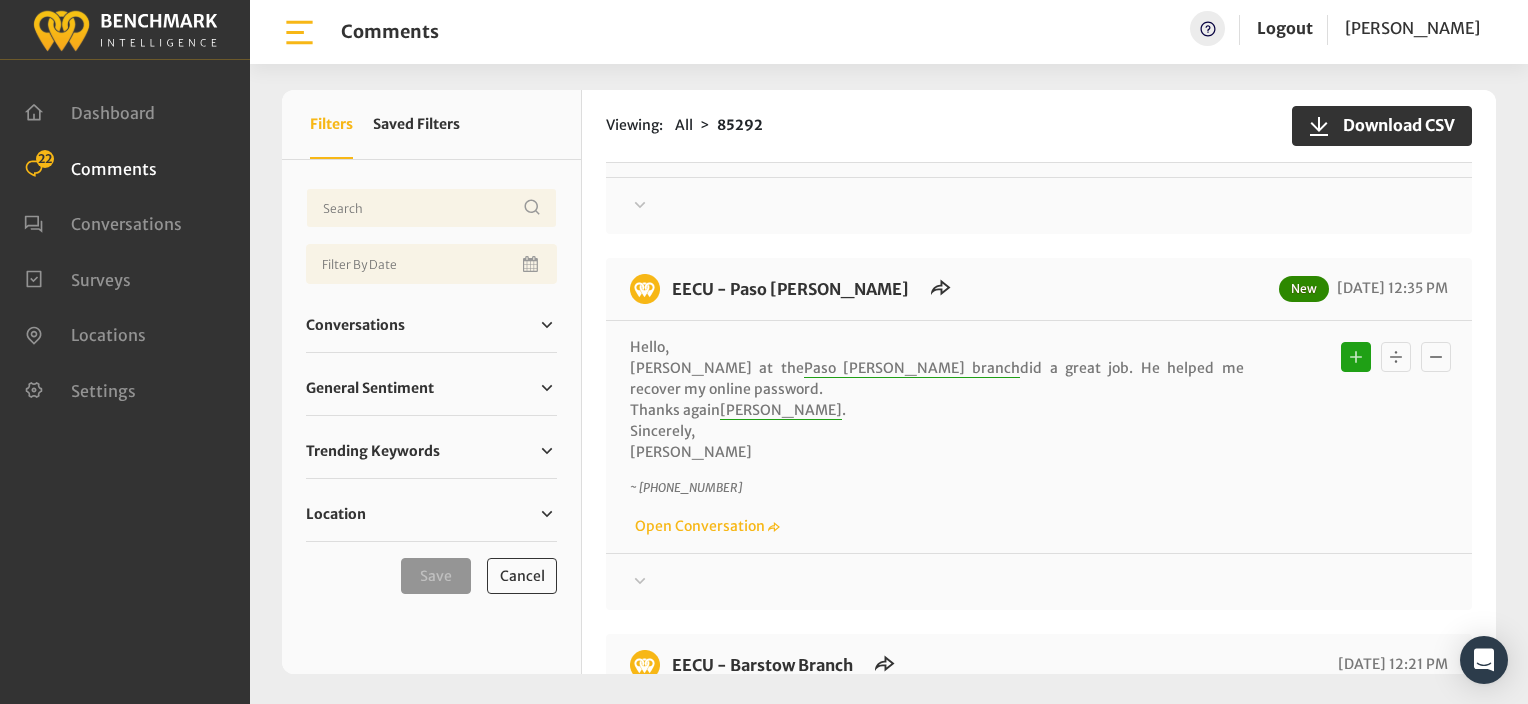 scroll, scrollTop: 2877, scrollLeft: 0, axis: vertical 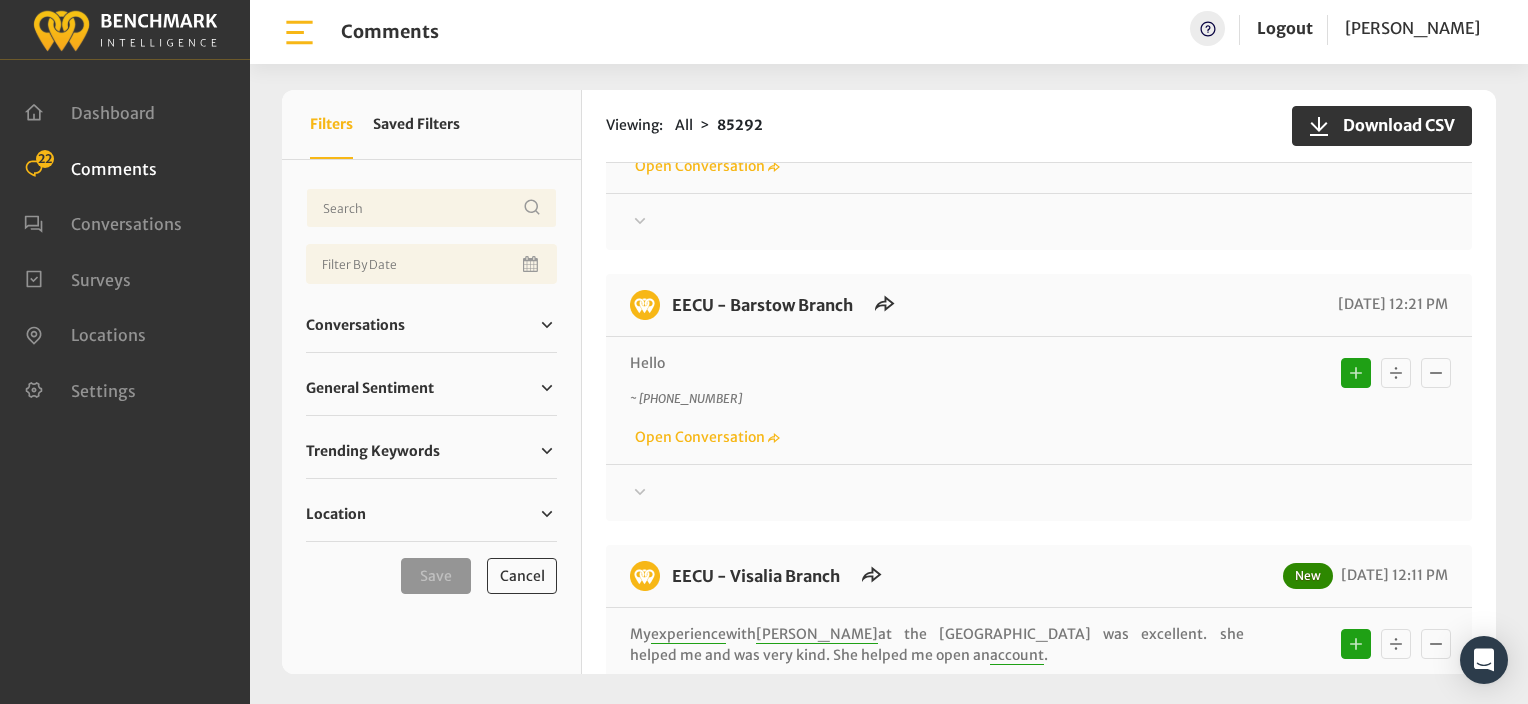 click at bounding box center (1039, -2429) 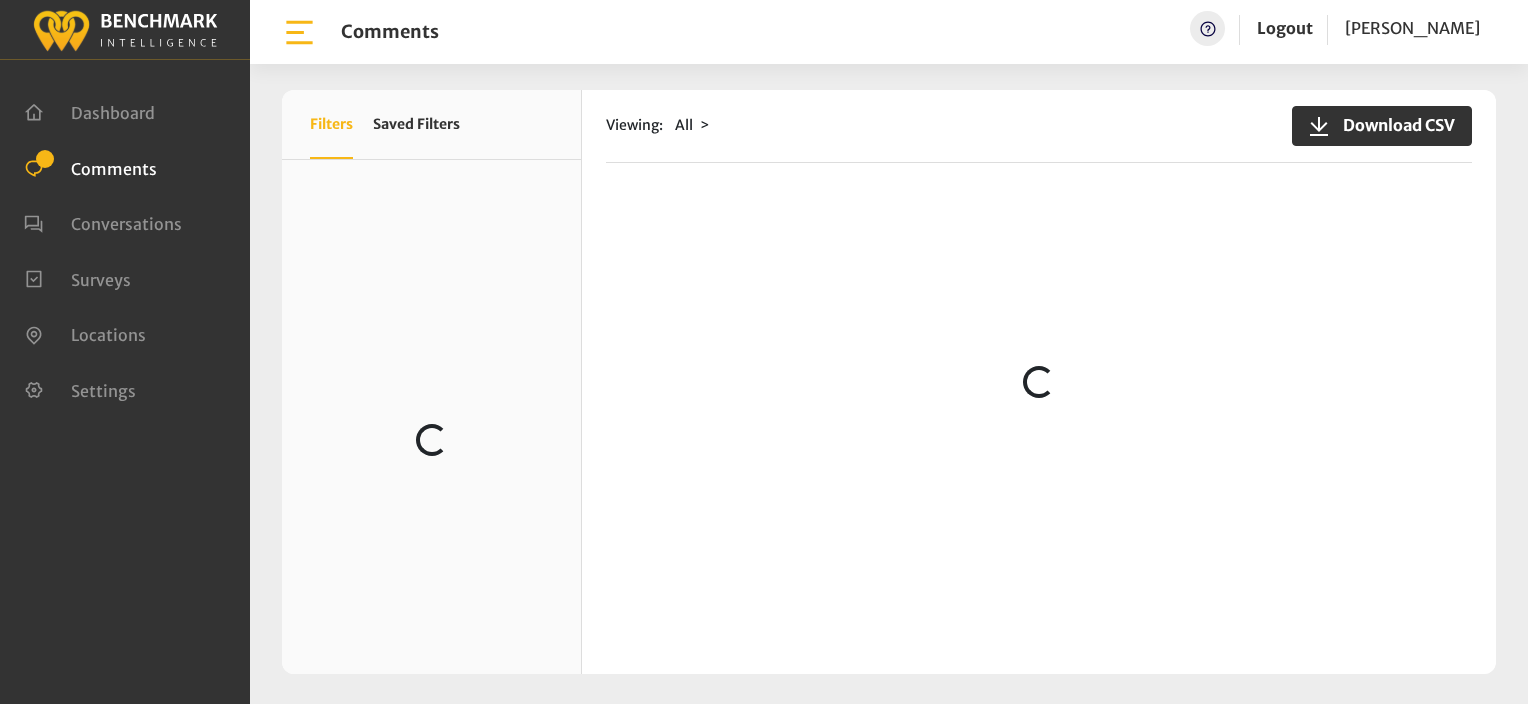 scroll, scrollTop: 0, scrollLeft: 0, axis: both 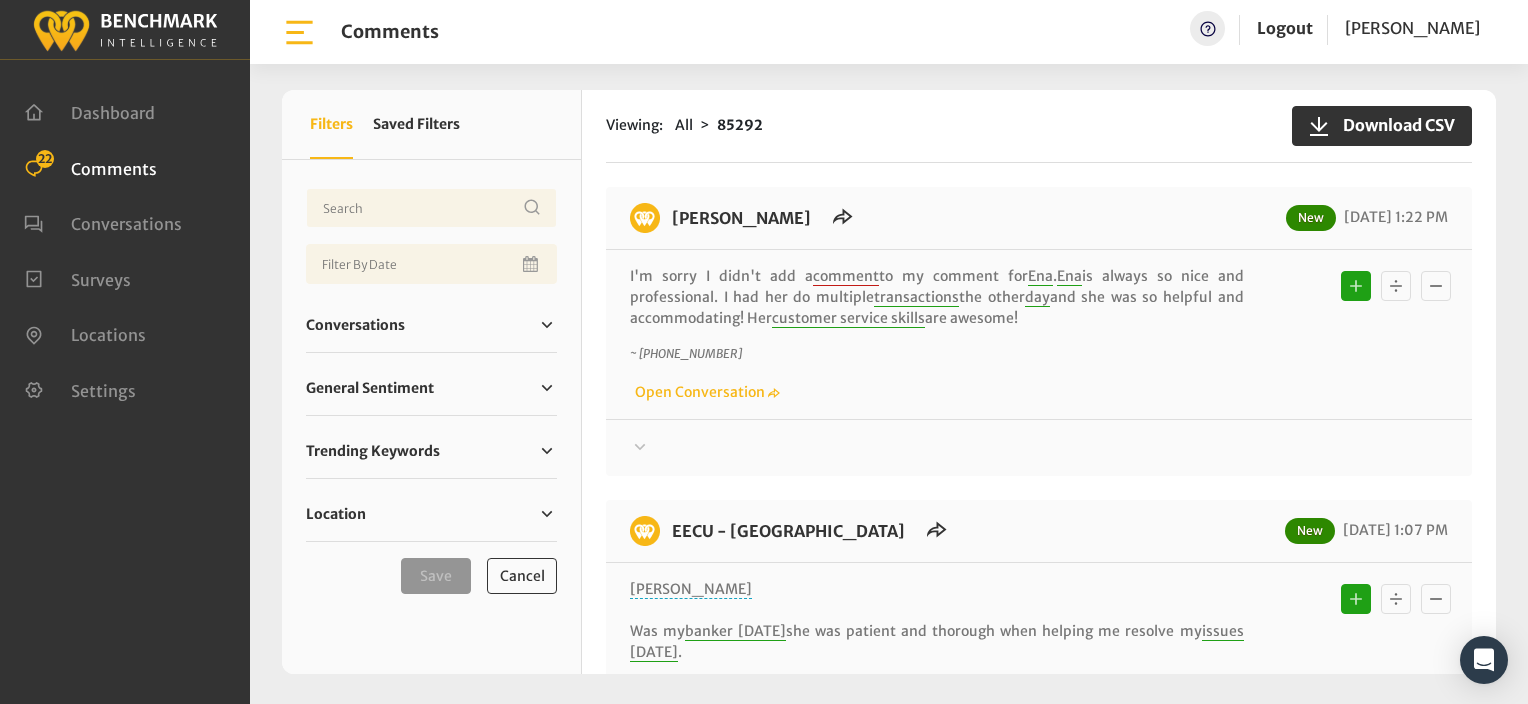 click on "Viewing:
All
85292
Download CSV
[PERSON_NAME]
New
[DATE] 1:22 PM
I'm sorry I didn't add a  comment  to my comment for  Ena .     Ena transactions day" 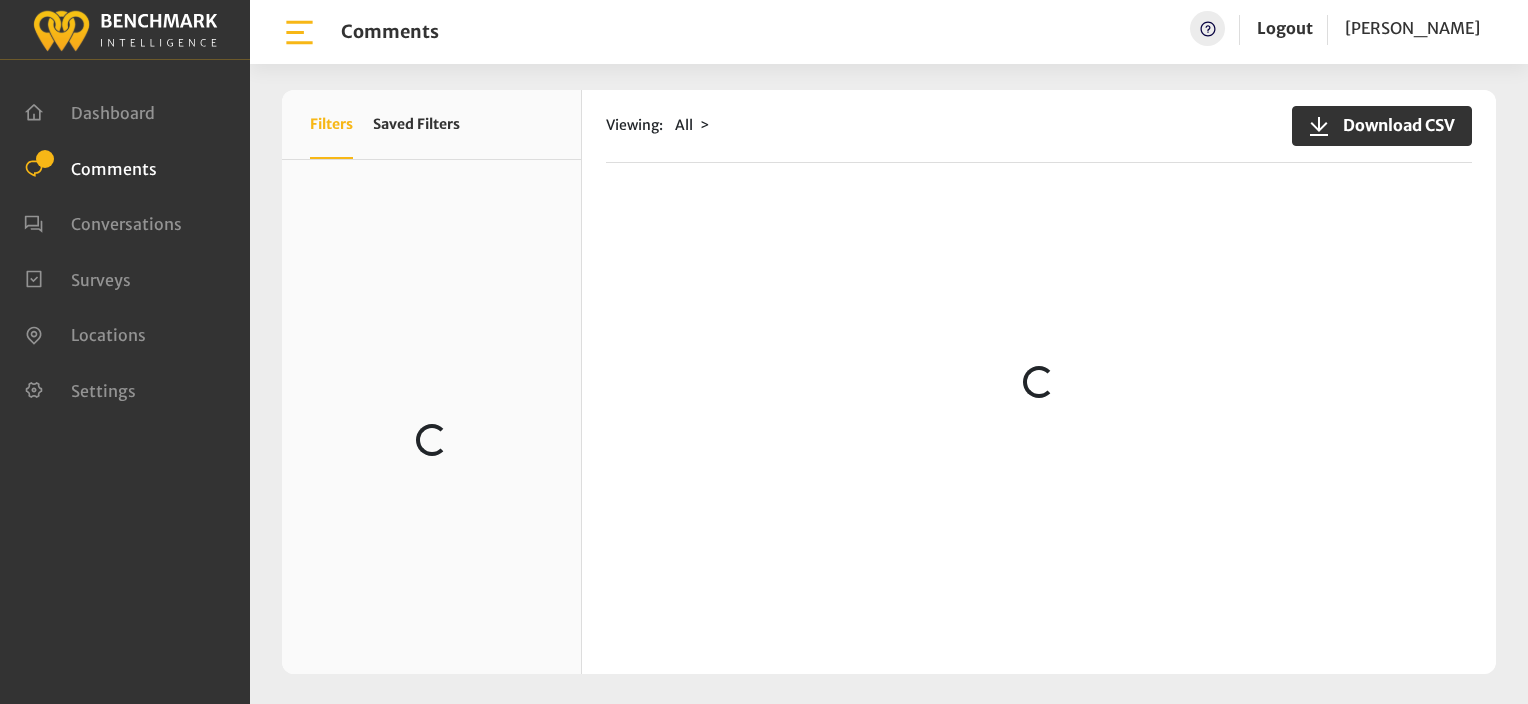 scroll, scrollTop: 0, scrollLeft: 0, axis: both 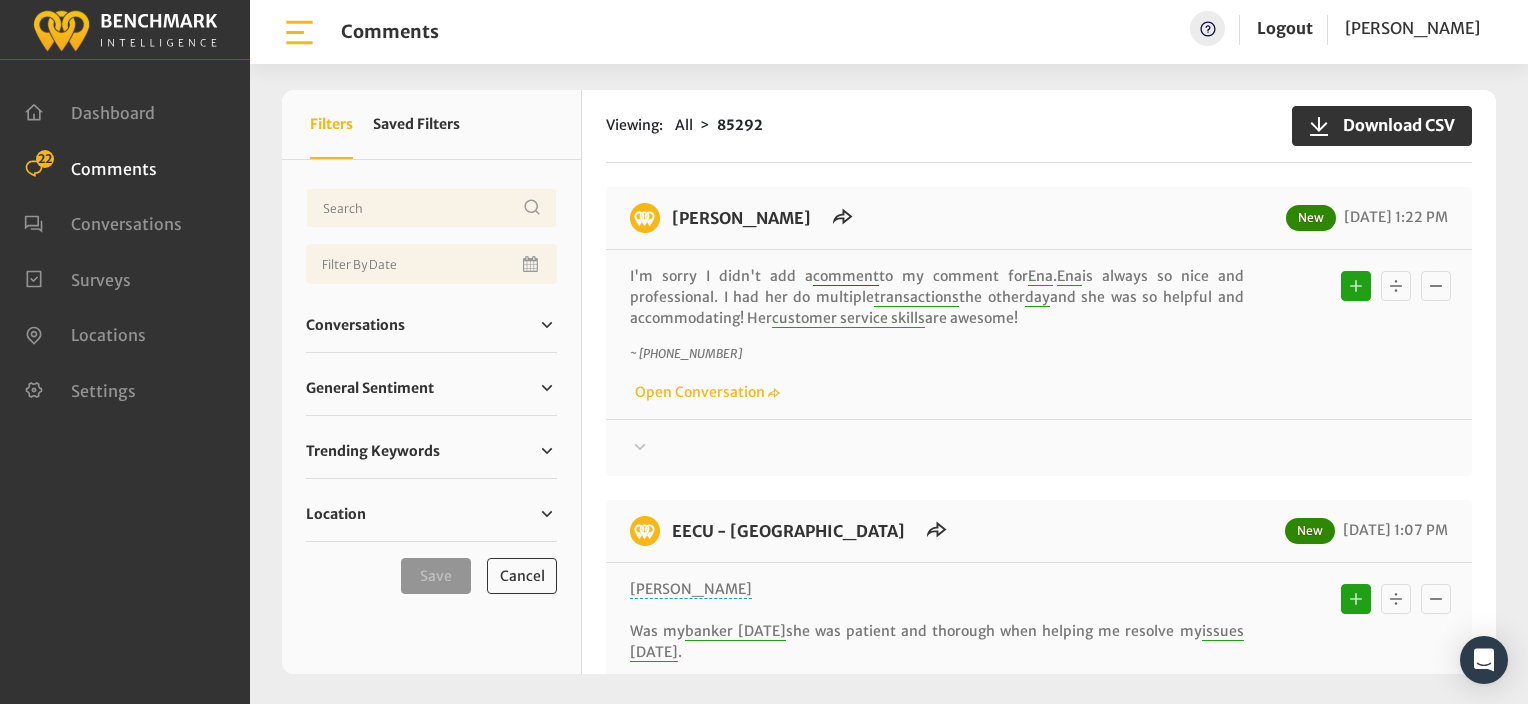 click on "~ +15592814242
Open Conversation" 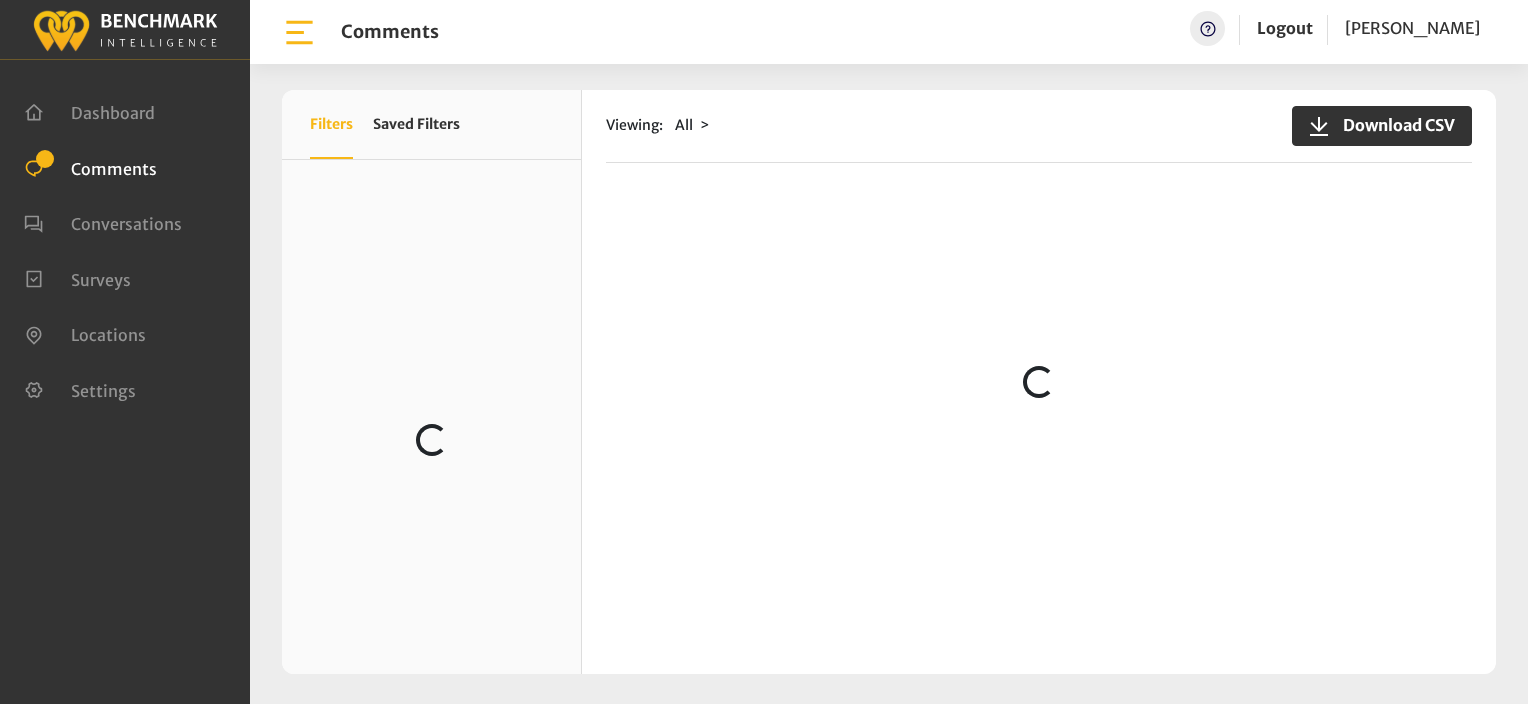 scroll, scrollTop: 0, scrollLeft: 0, axis: both 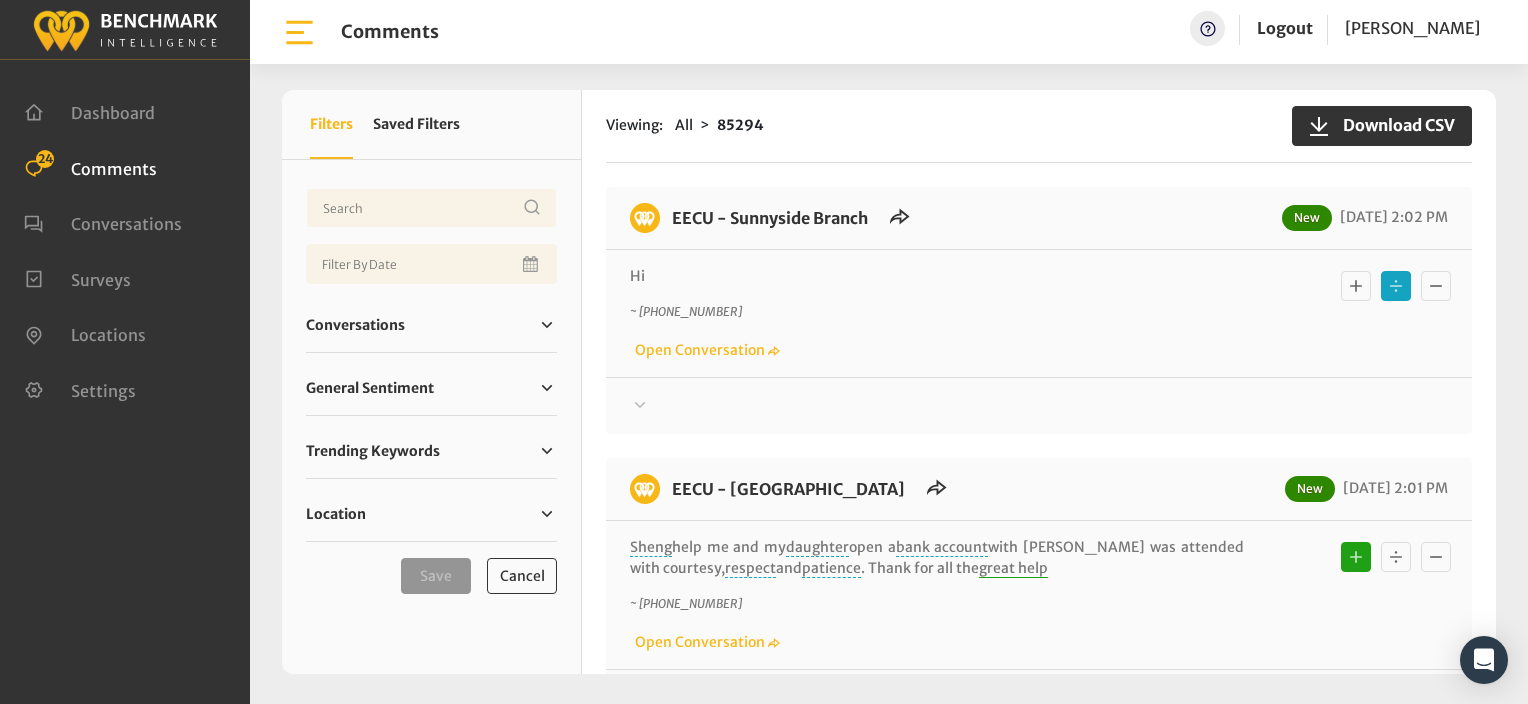 click 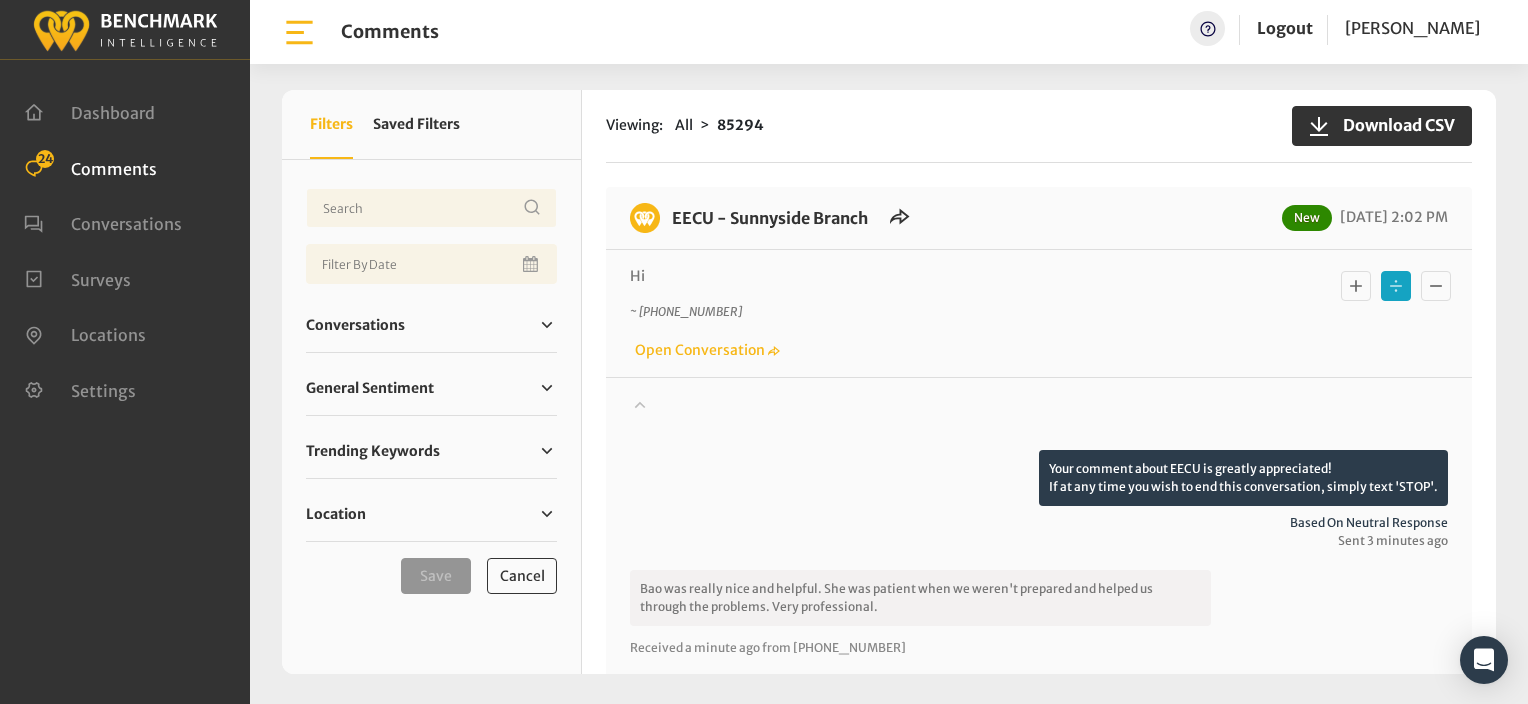 click 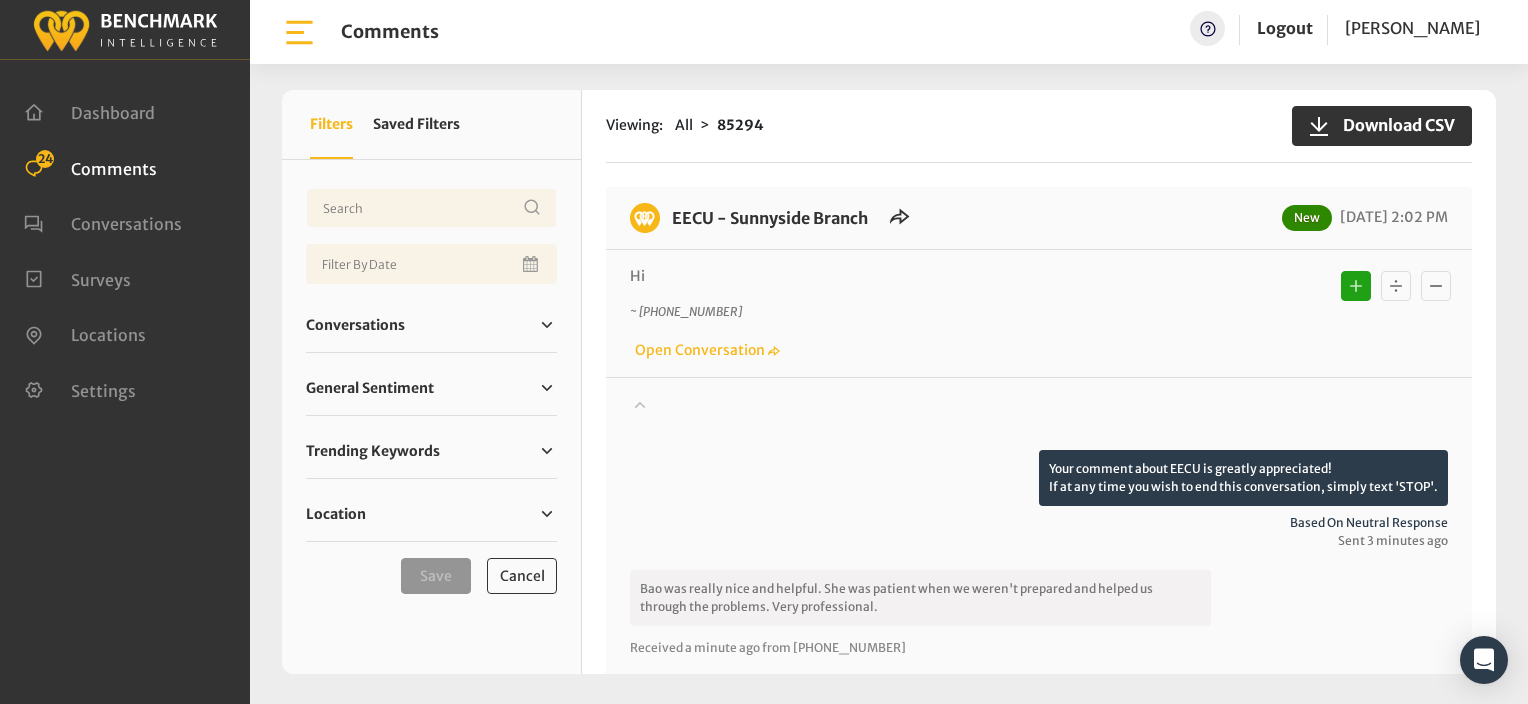 type 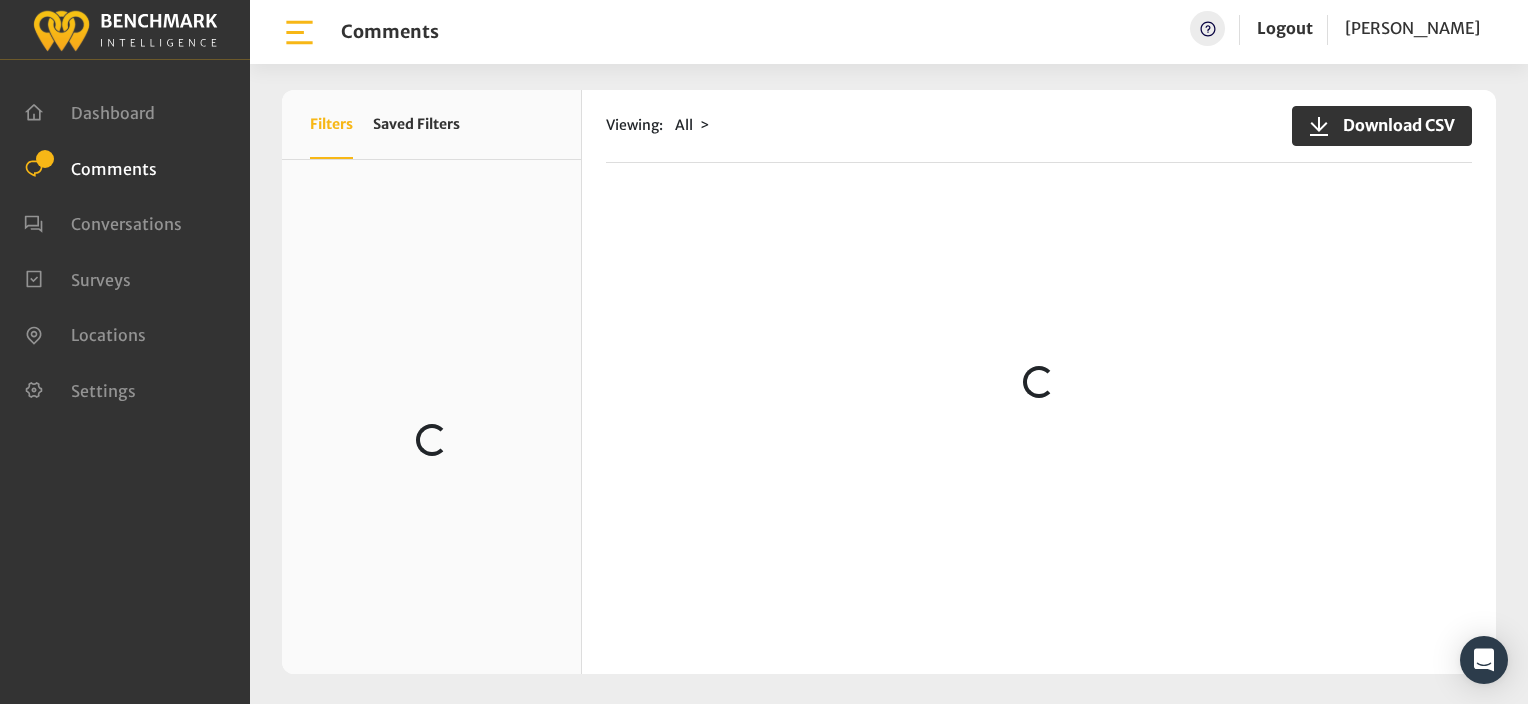 scroll, scrollTop: 0, scrollLeft: 0, axis: both 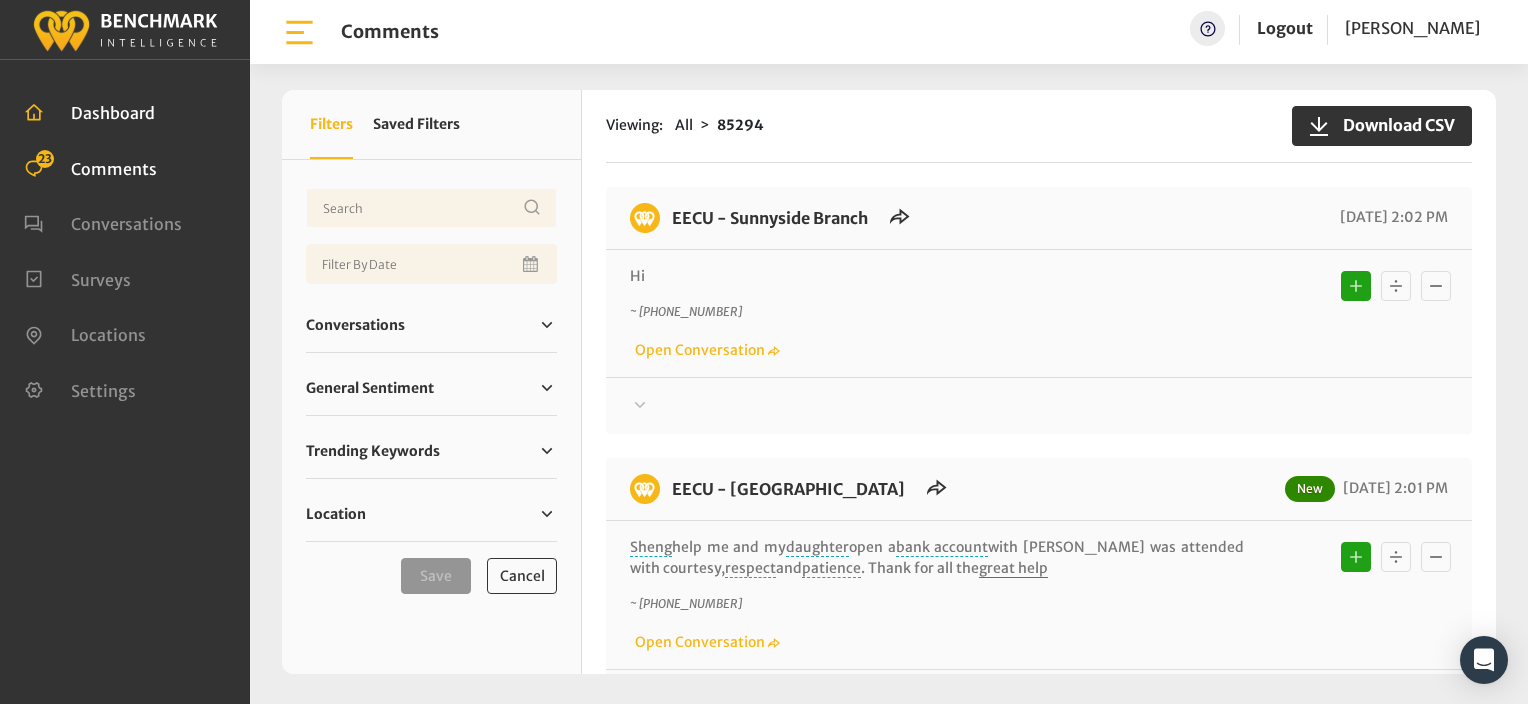 click on "Dashboard" 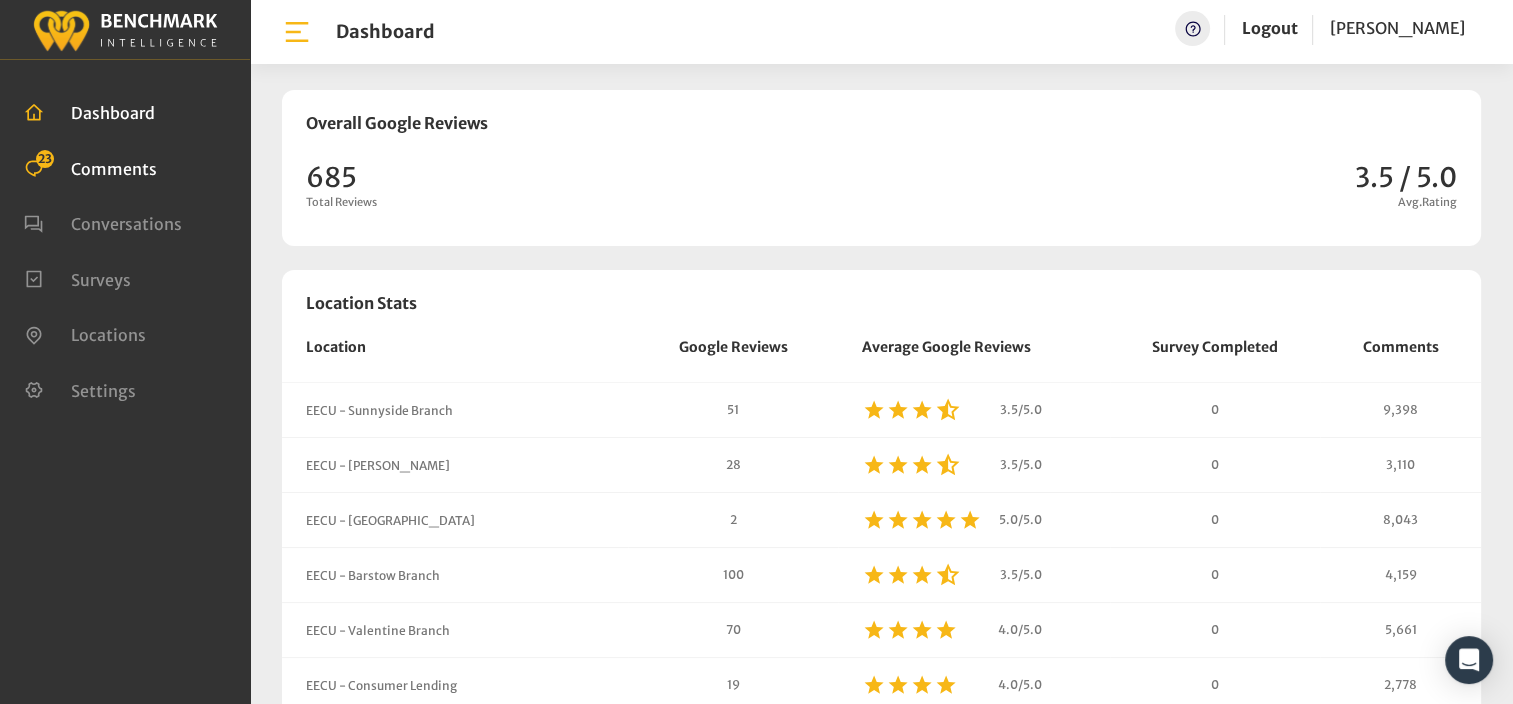 click on "Comments" 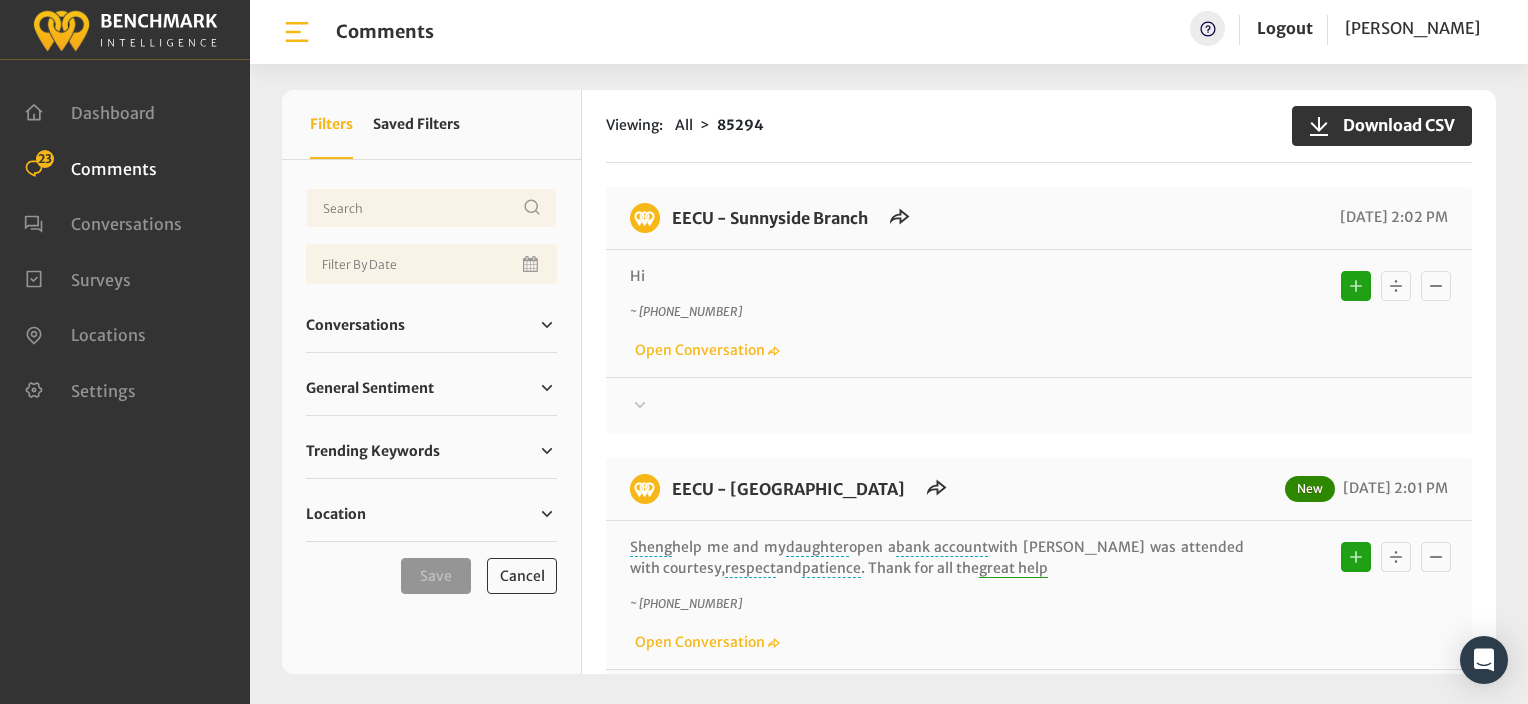 click on "Viewing:
All
85294
Download CSV" 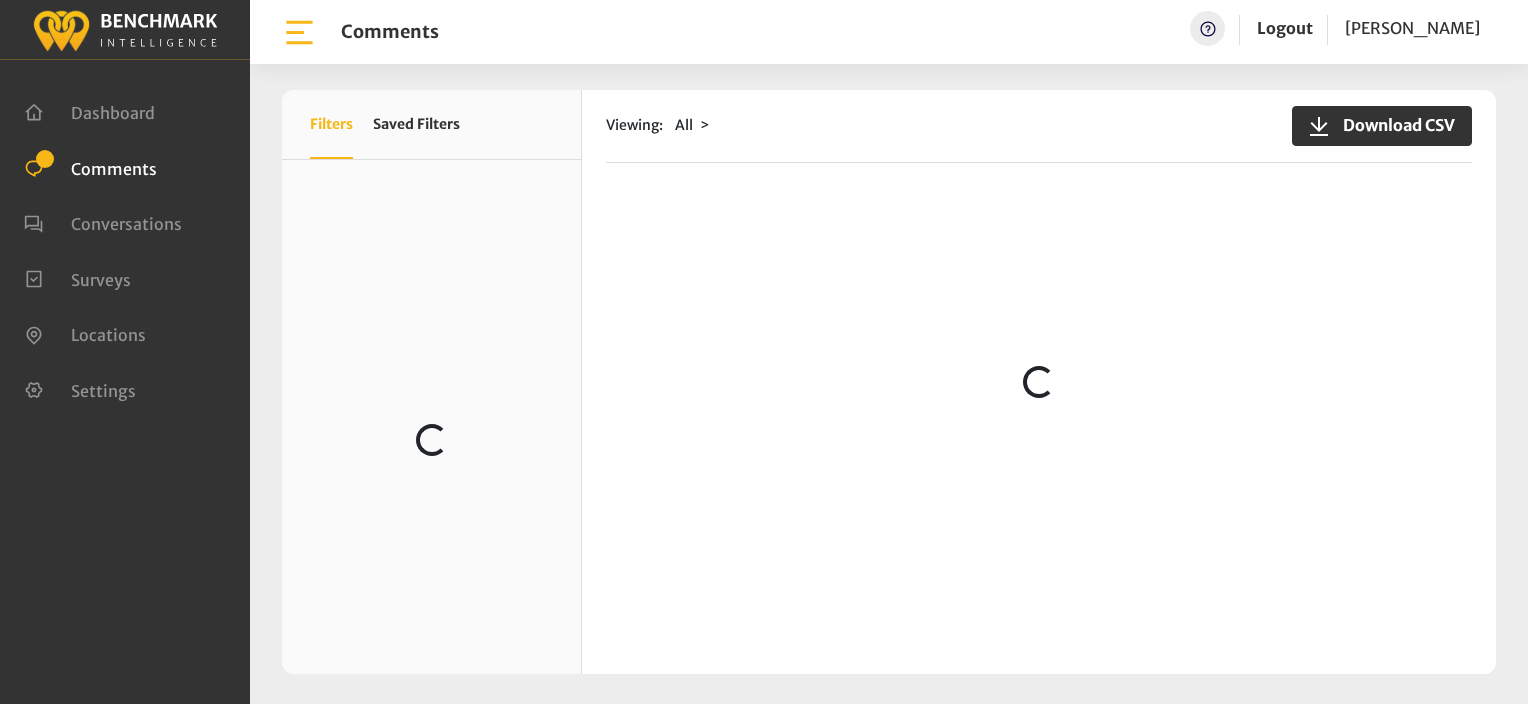 scroll, scrollTop: 0, scrollLeft: 0, axis: both 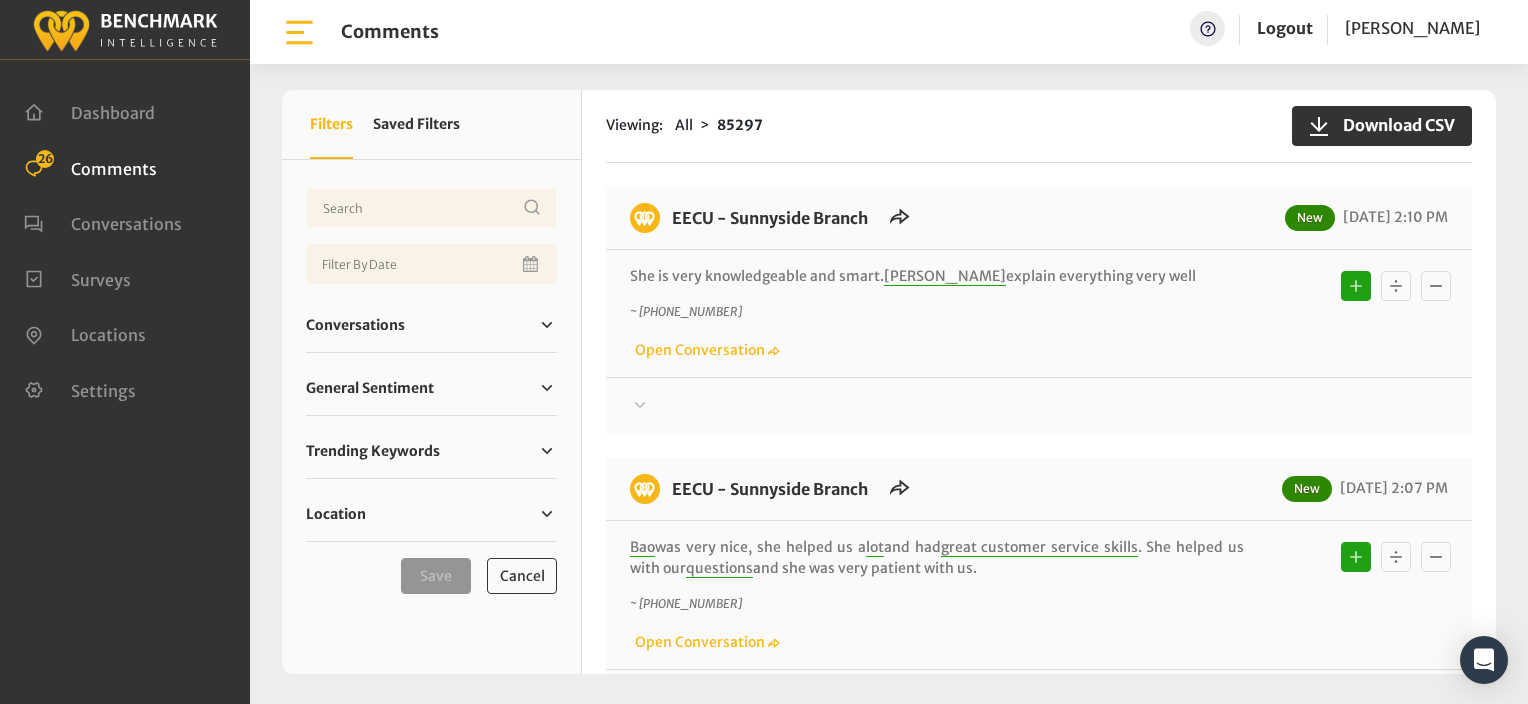 drag, startPoint x: 832, startPoint y: 368, endPoint x: 812, endPoint y: 356, distance: 23.323807 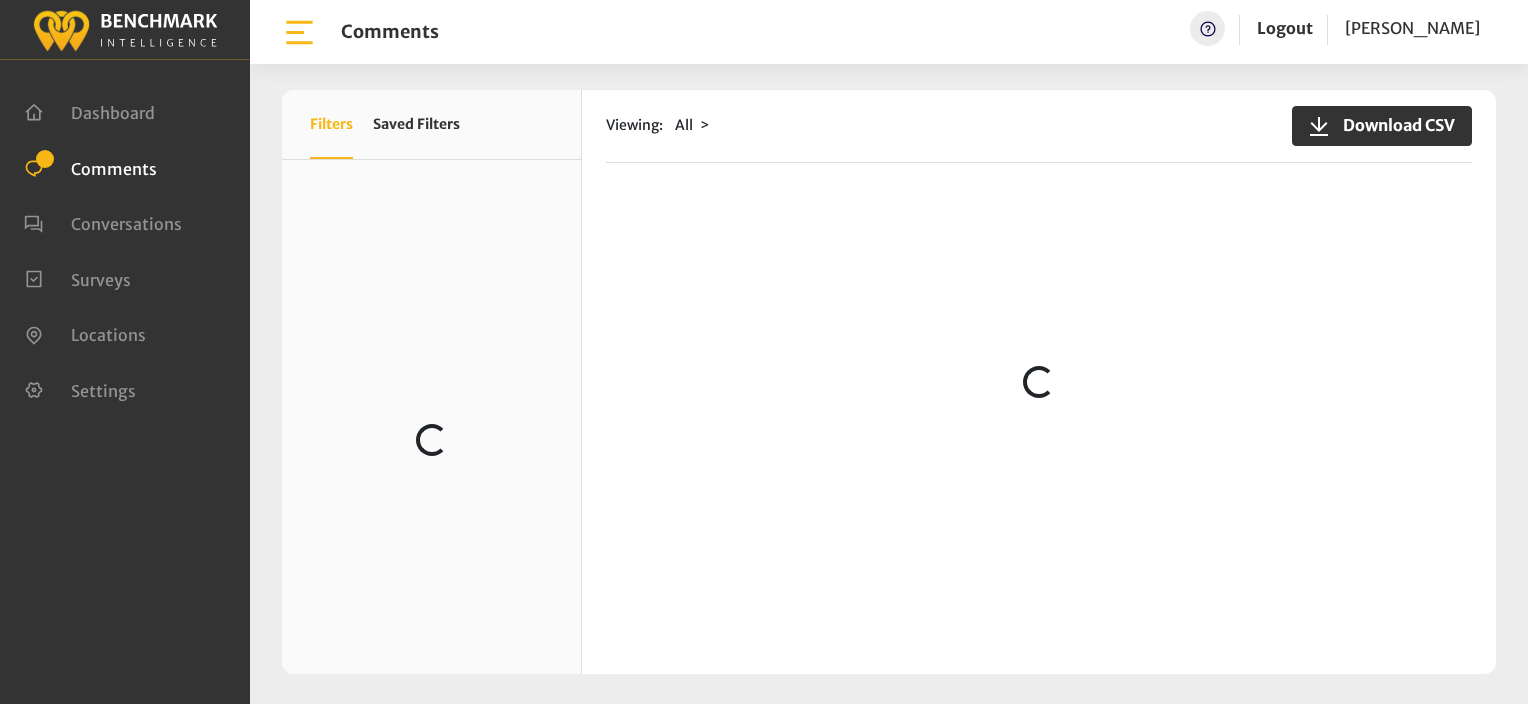 scroll, scrollTop: 0, scrollLeft: 0, axis: both 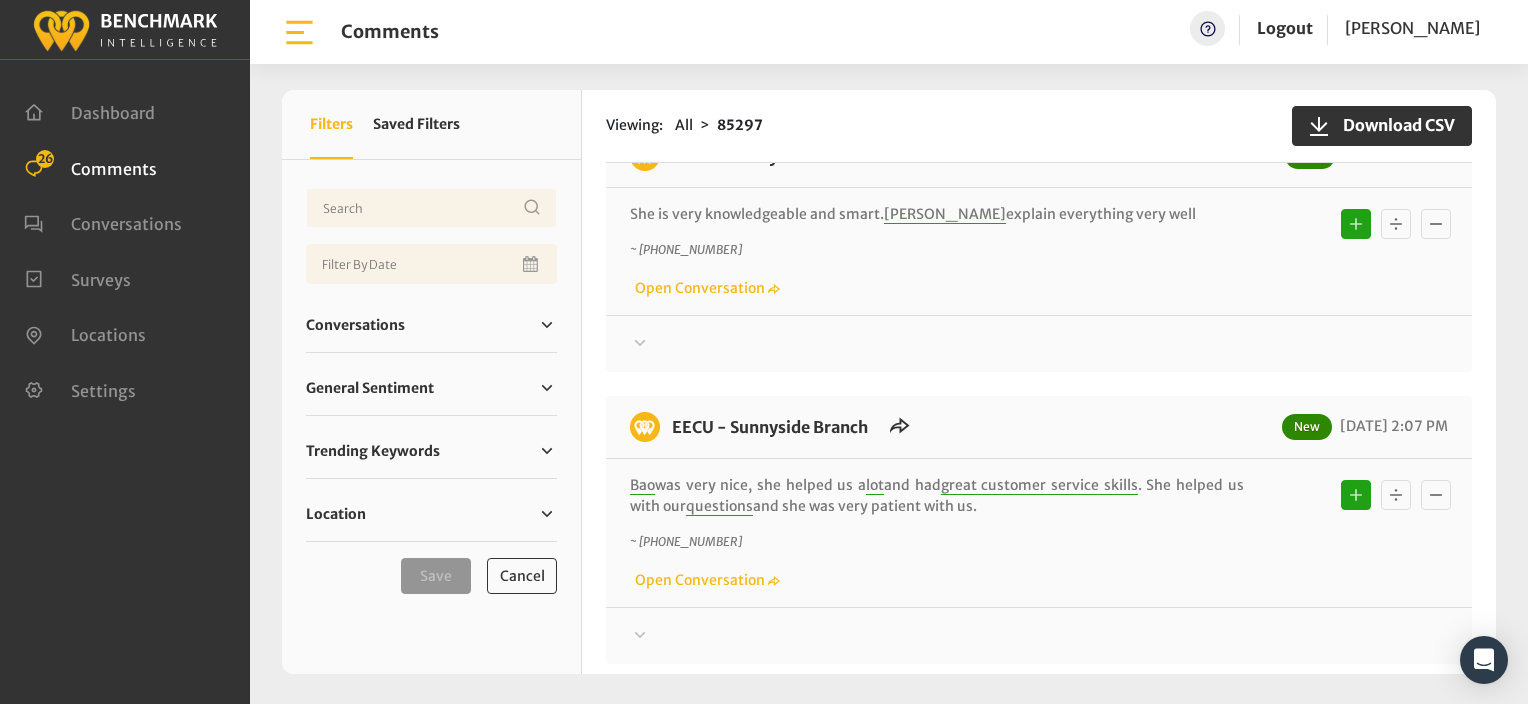 click at bounding box center [1039, 344] 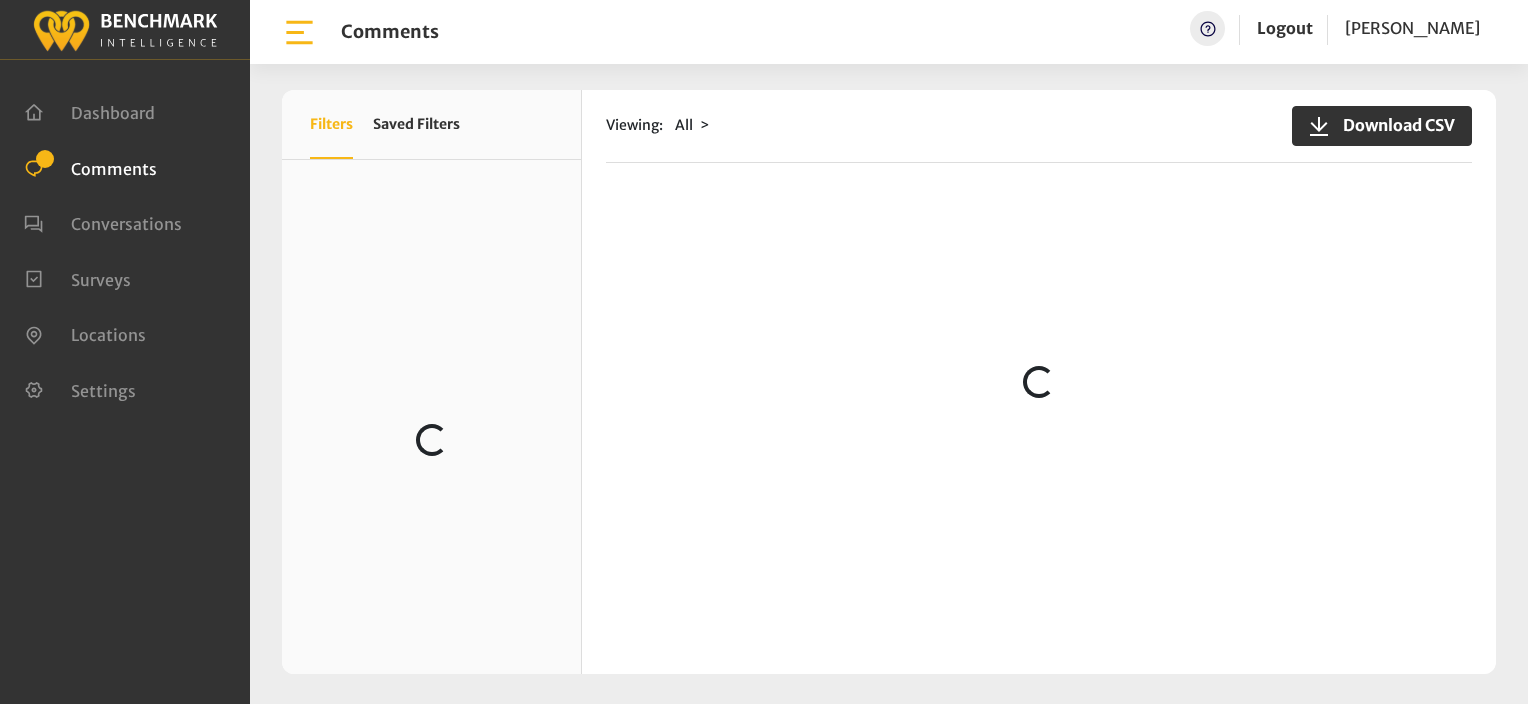 scroll, scrollTop: 0, scrollLeft: 0, axis: both 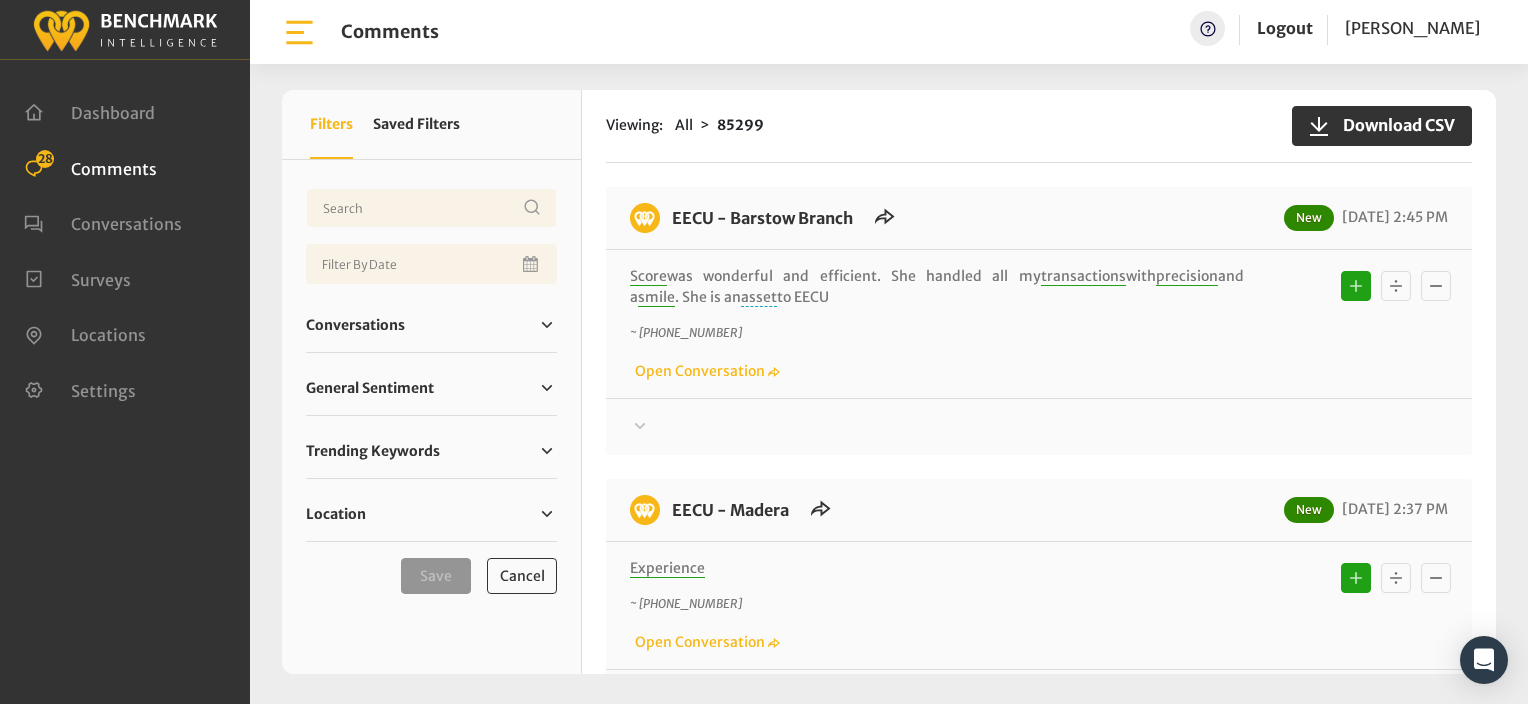 click 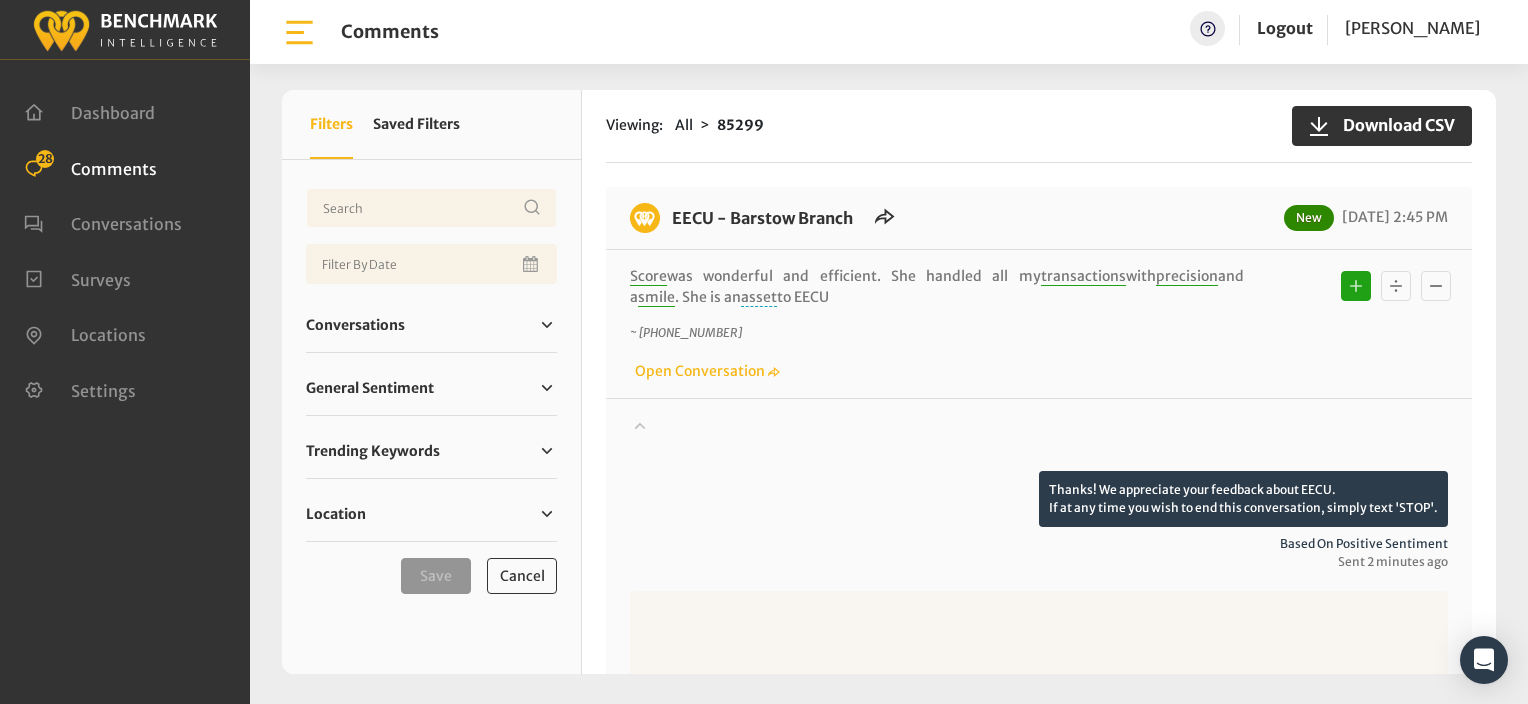 click 